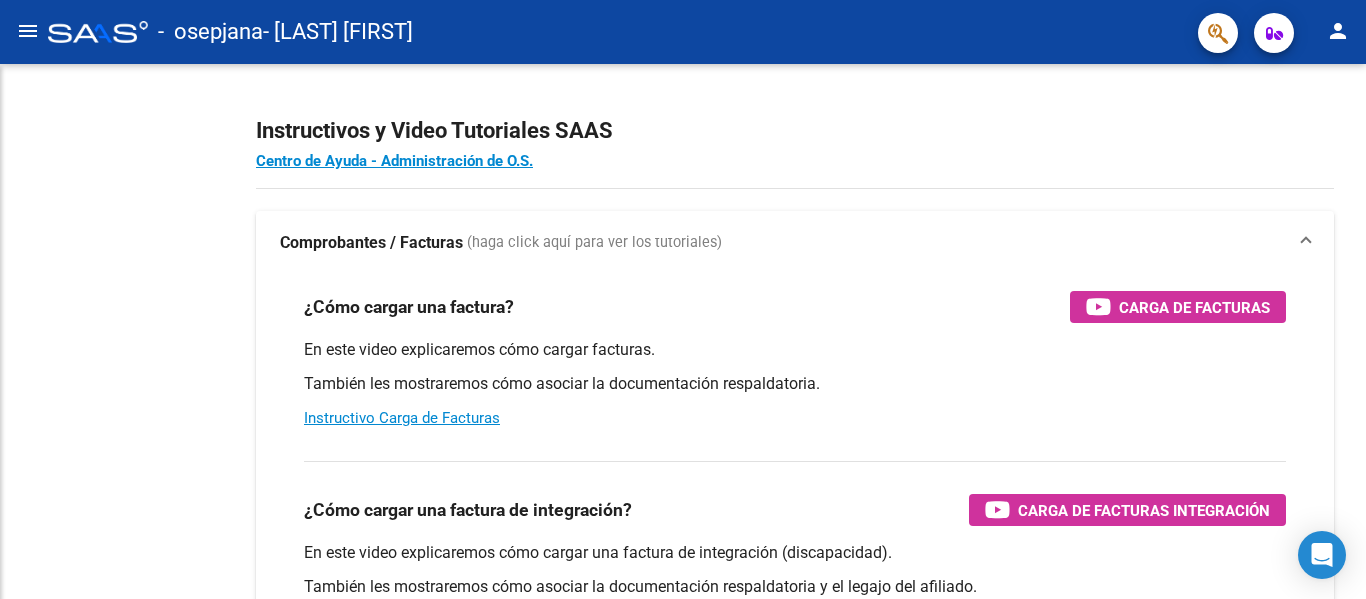 scroll, scrollTop: 0, scrollLeft: 0, axis: both 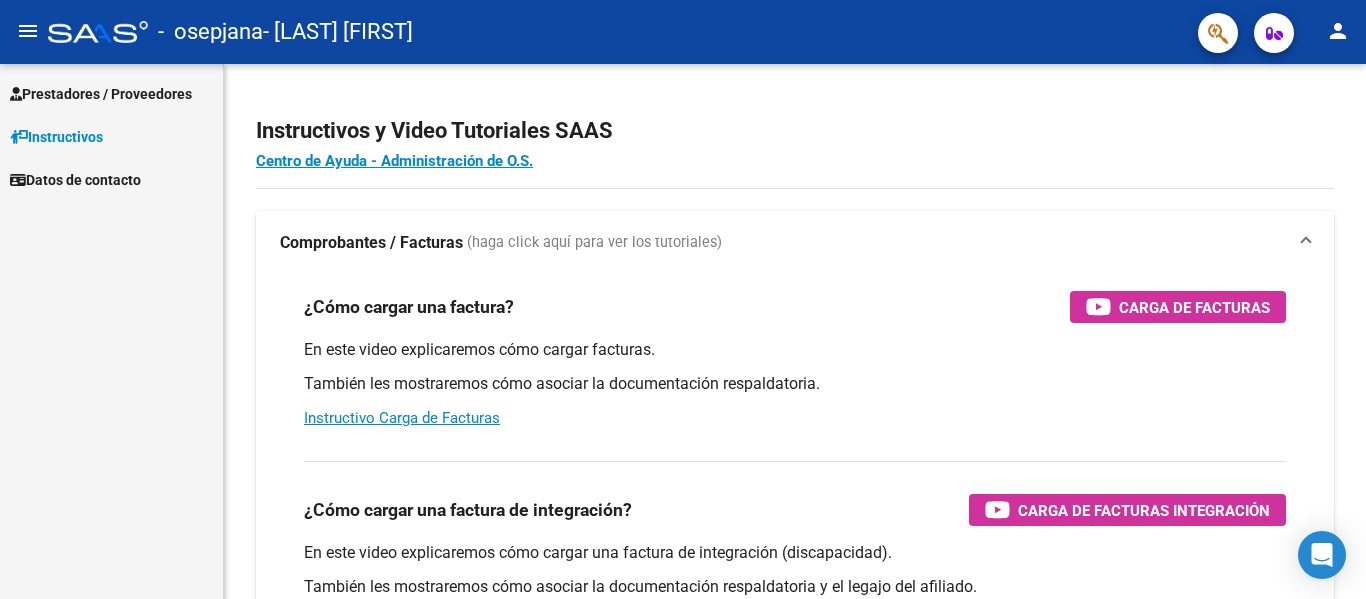 click on "Prestadores / Proveedores" at bounding box center [101, 94] 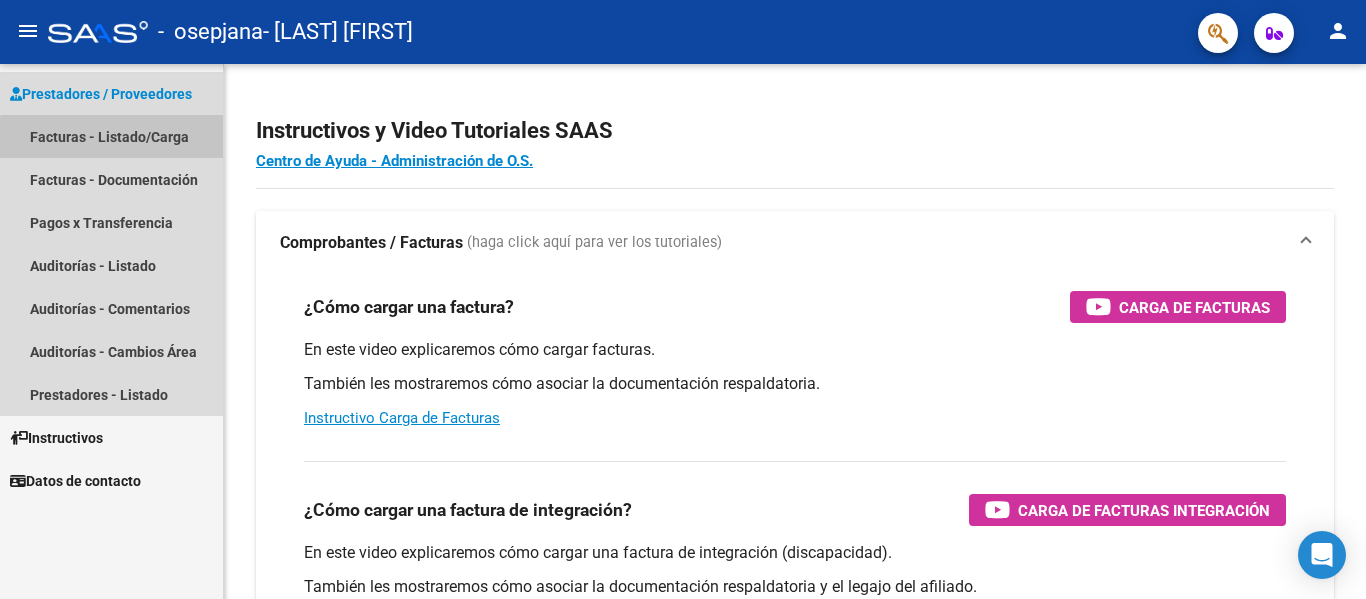 click on "Facturas - Listado/Carga" at bounding box center (111, 136) 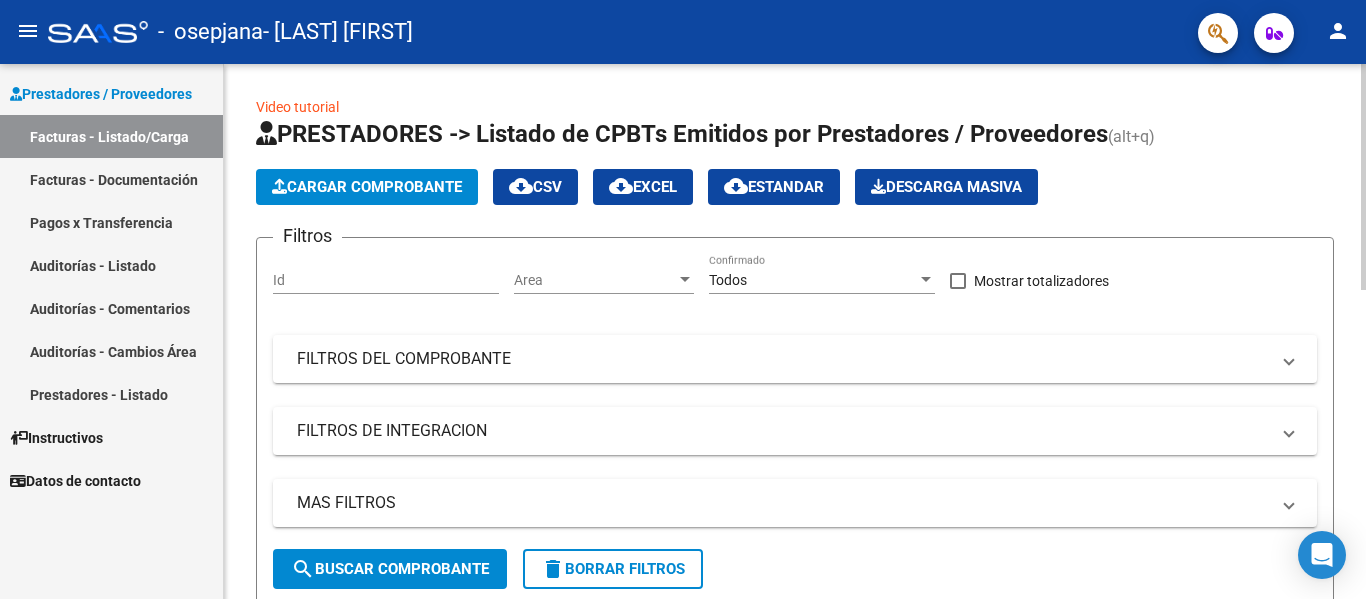 click on "Cargar Comprobante" 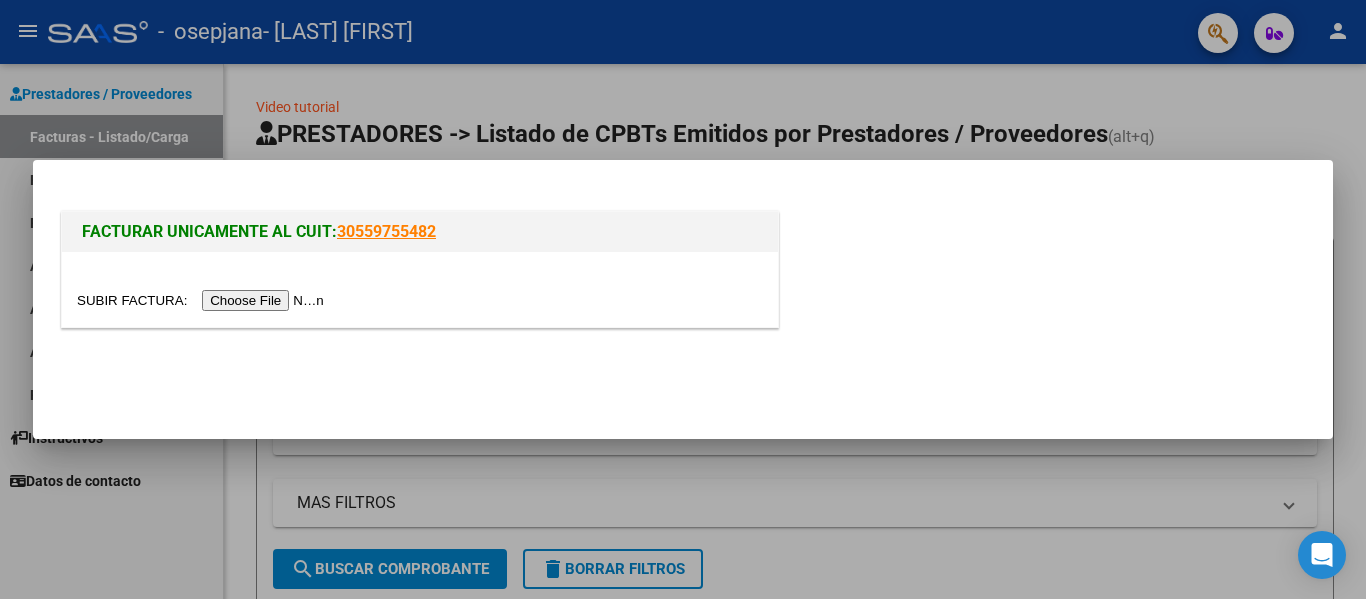 click at bounding box center [203, 300] 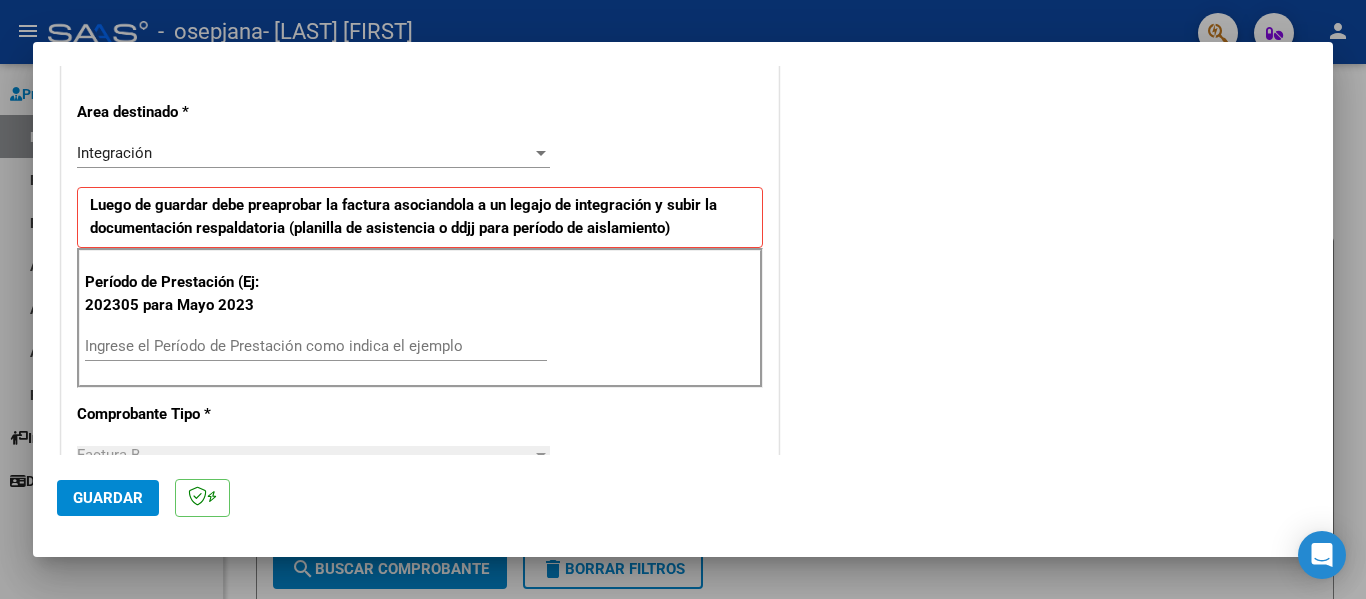 scroll, scrollTop: 400, scrollLeft: 0, axis: vertical 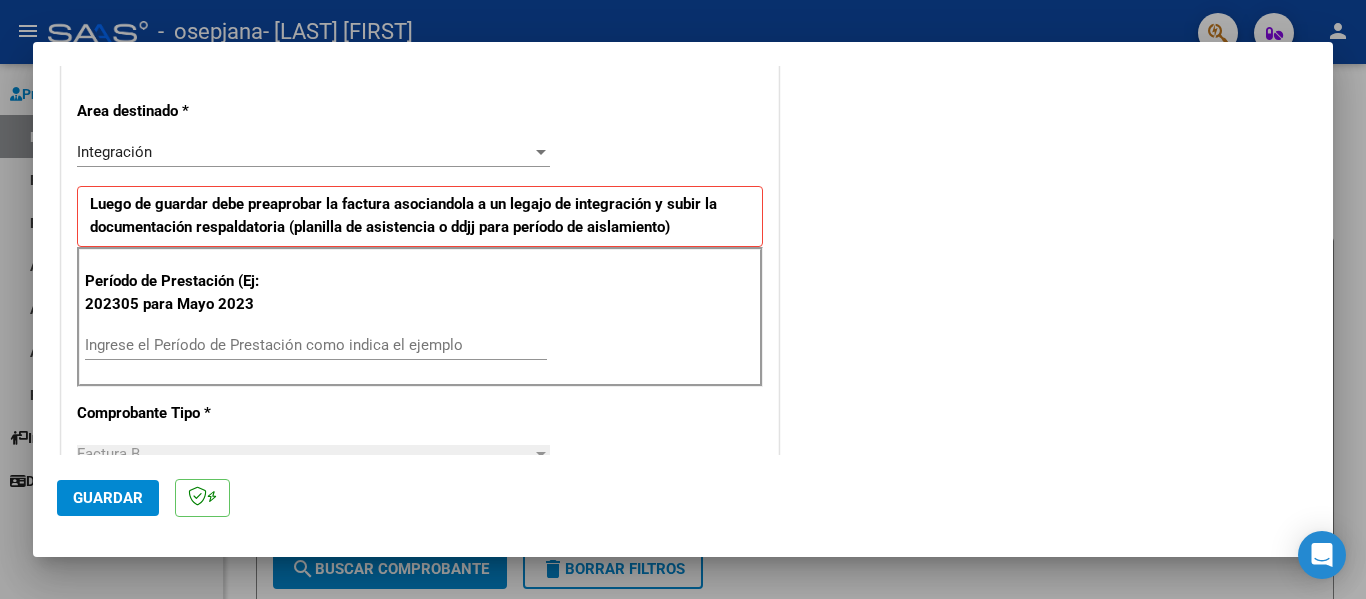 click on "Ingrese el Período de Prestación como indica el ejemplo" at bounding box center (316, 345) 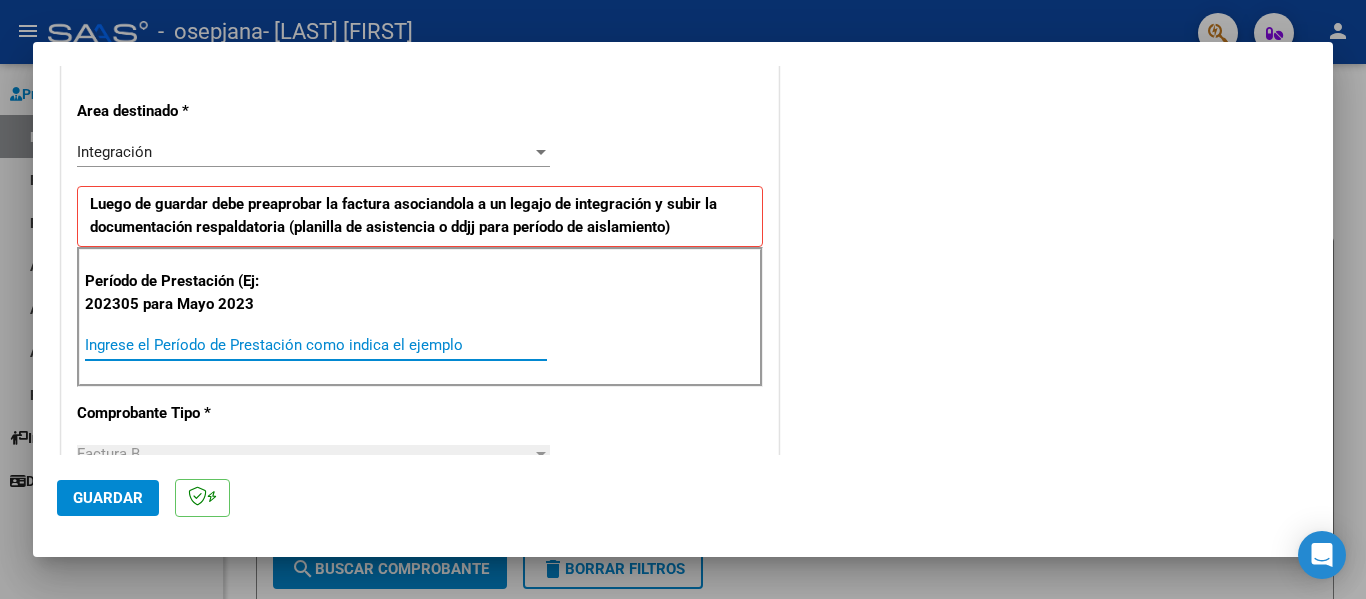 click on "Ingrese el Período de Prestación como indica el ejemplo" at bounding box center [316, 345] 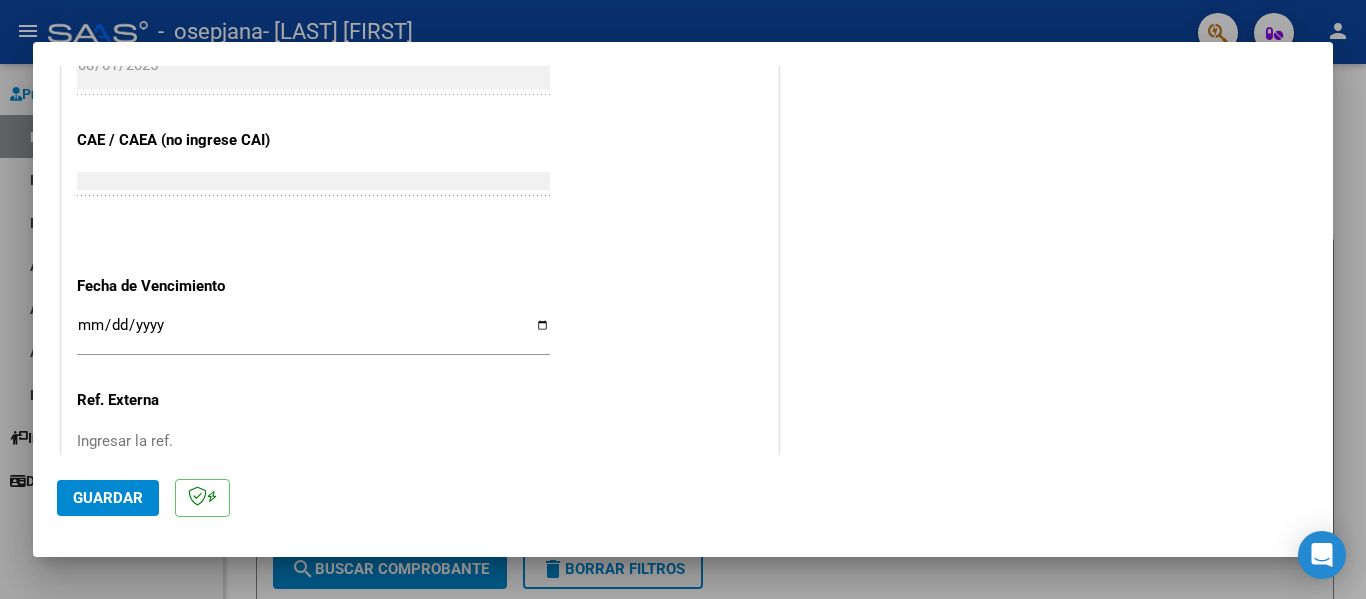 scroll, scrollTop: 1200, scrollLeft: 0, axis: vertical 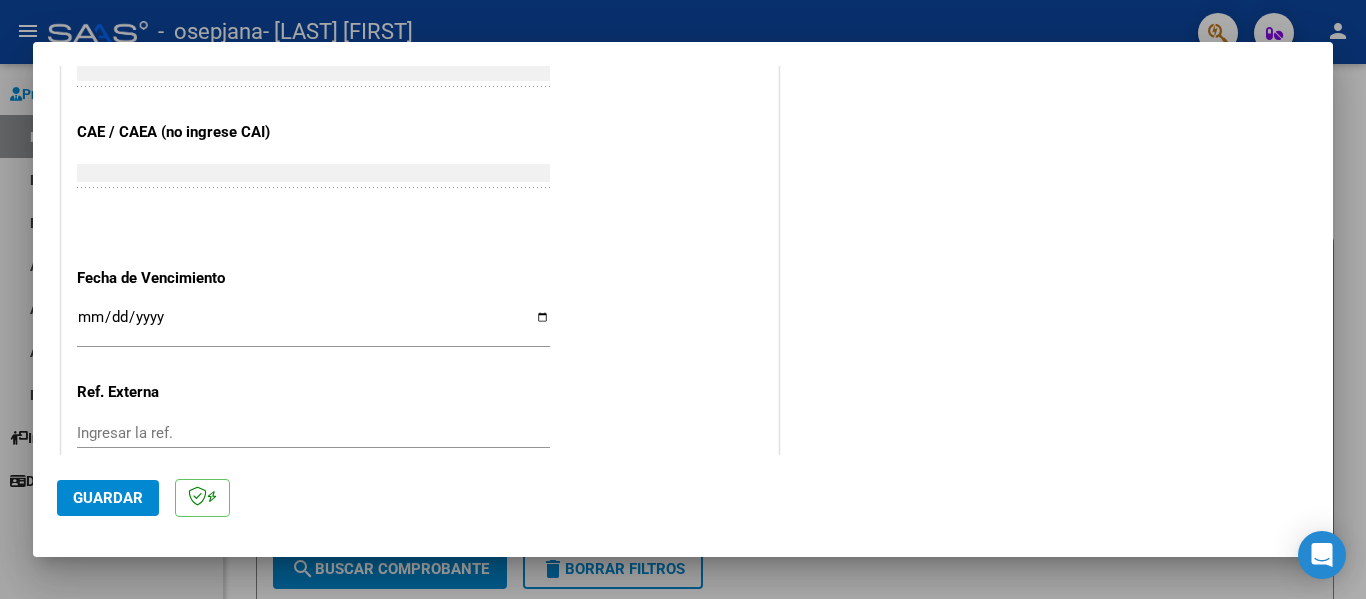 type on "202507" 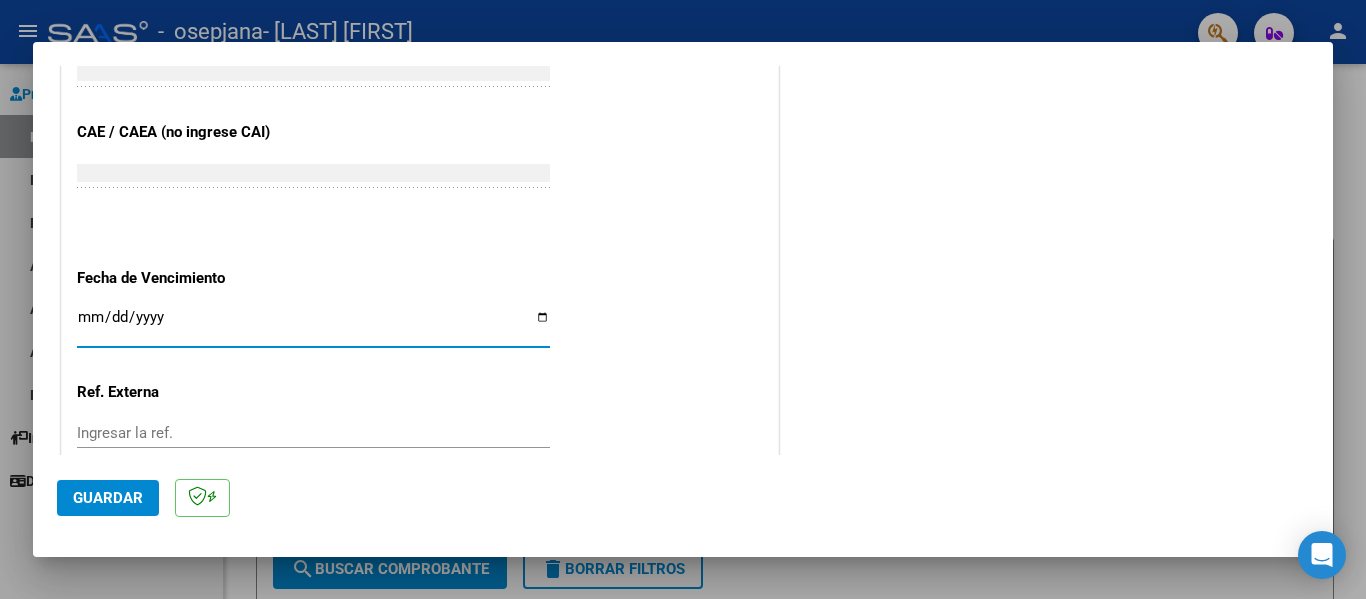 click on "Ingresar la fecha" at bounding box center (313, 325) 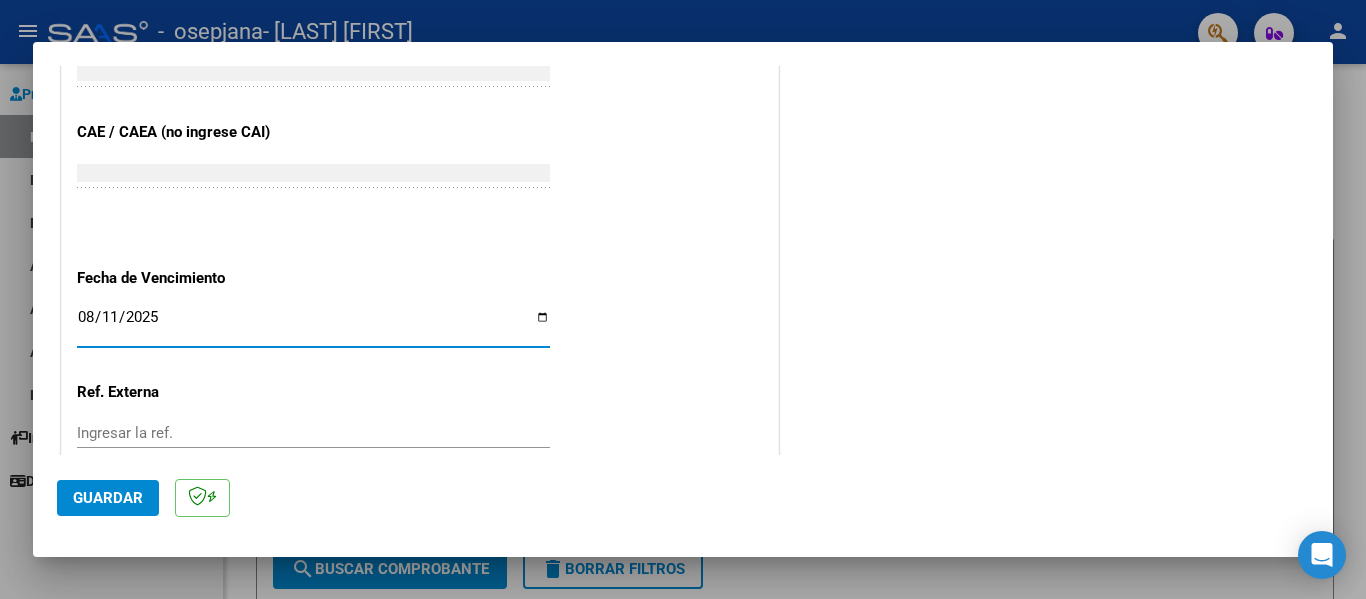 type on "2025-08-11" 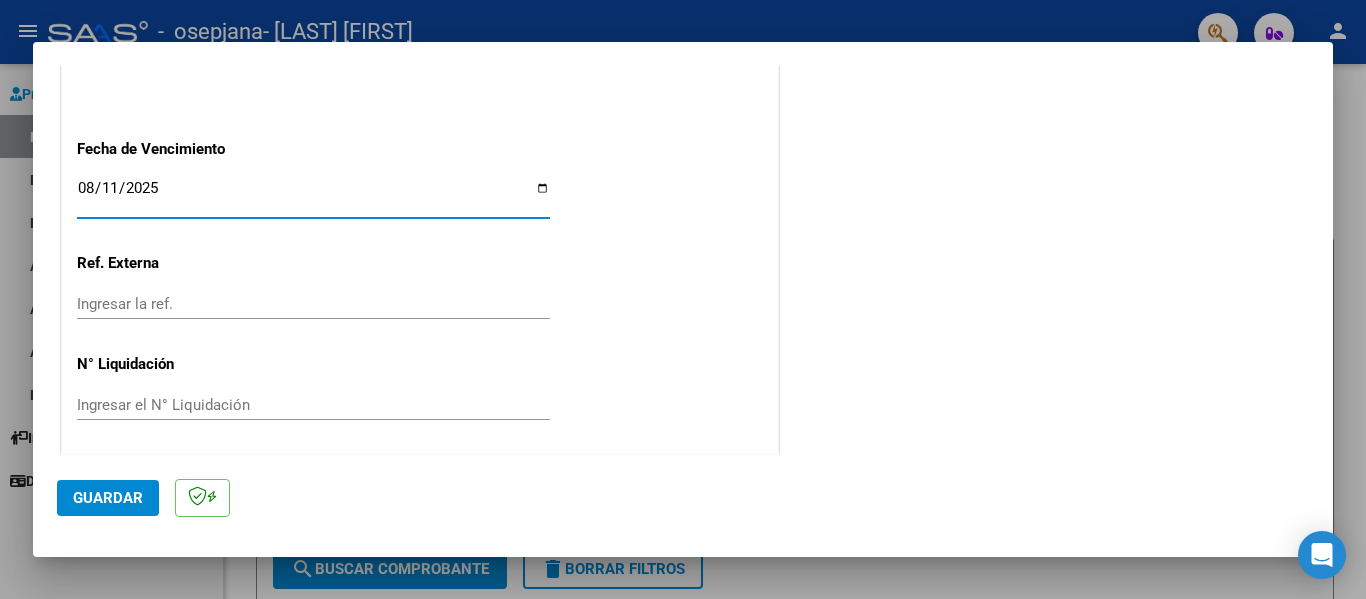 scroll, scrollTop: 1333, scrollLeft: 0, axis: vertical 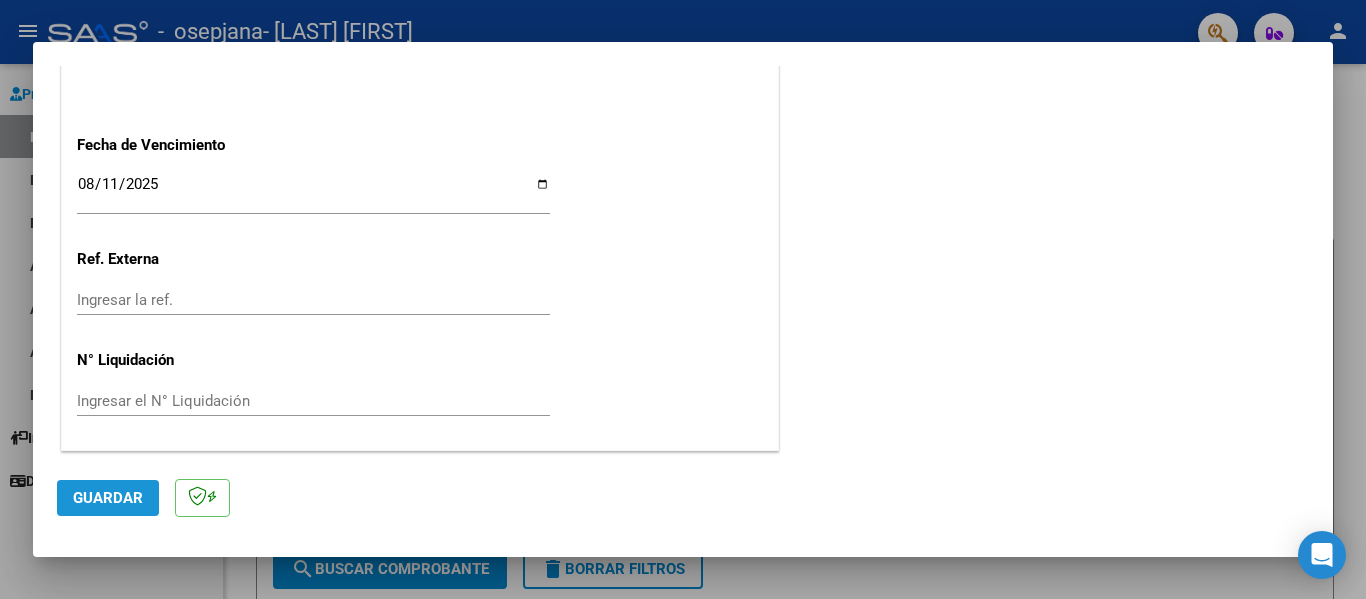 click on "Guardar" 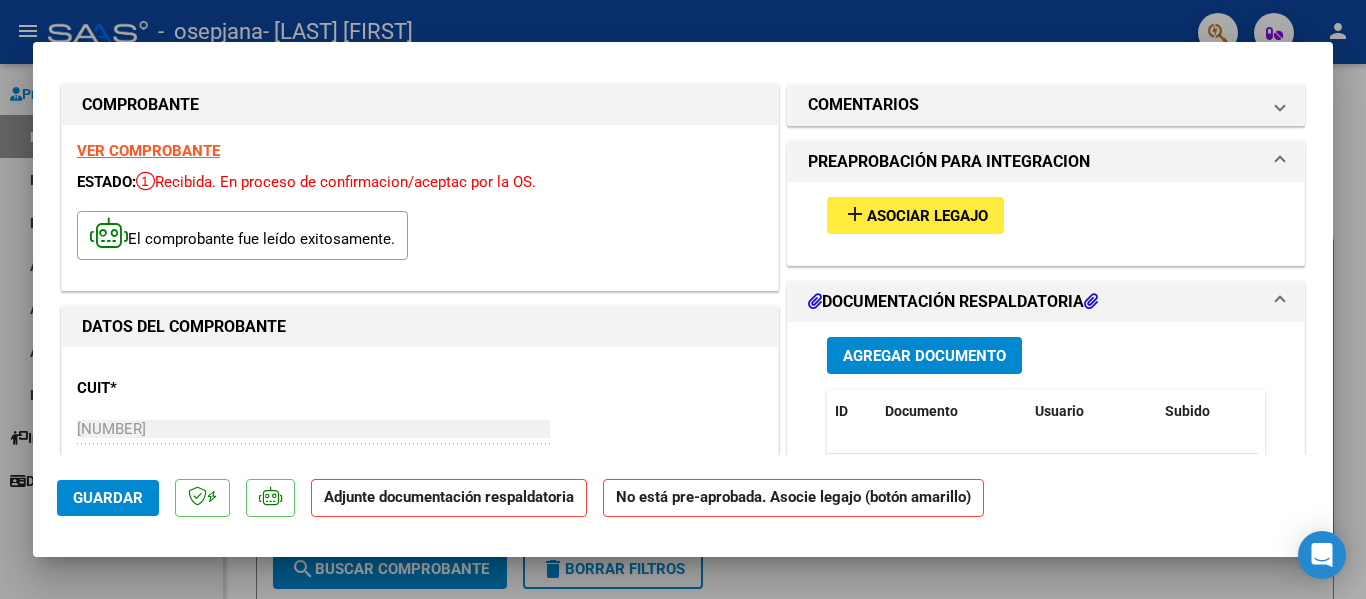 scroll, scrollTop: 0, scrollLeft: 0, axis: both 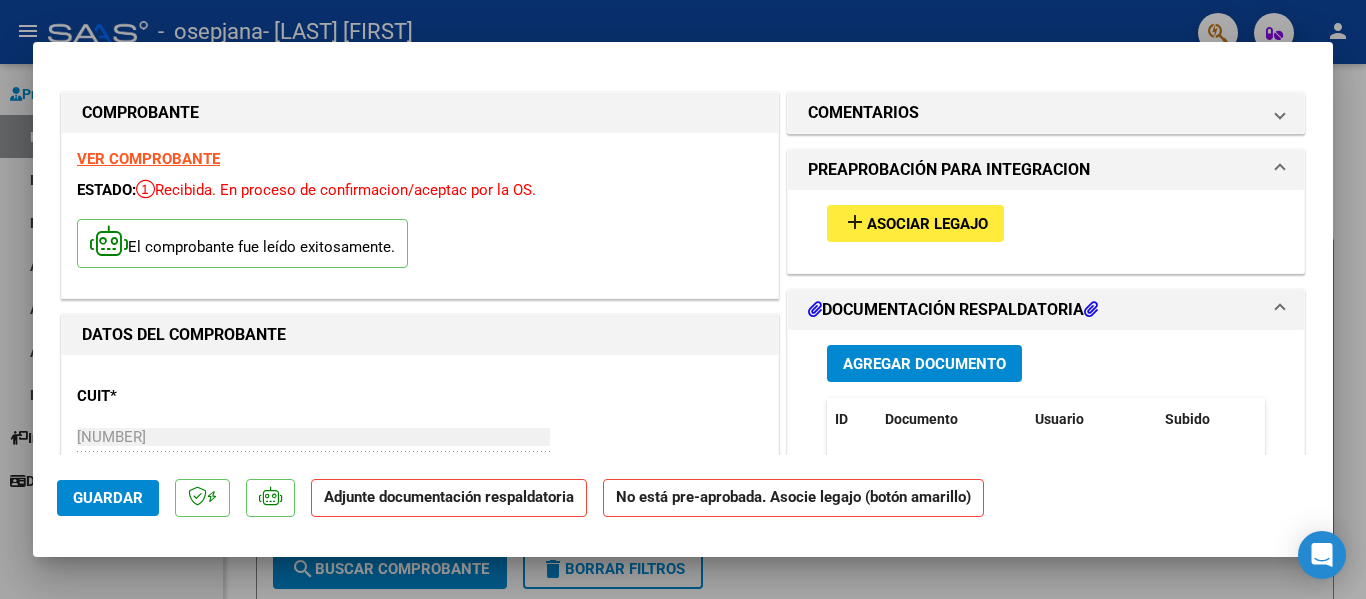 click on "Asociar Legajo" at bounding box center [927, 224] 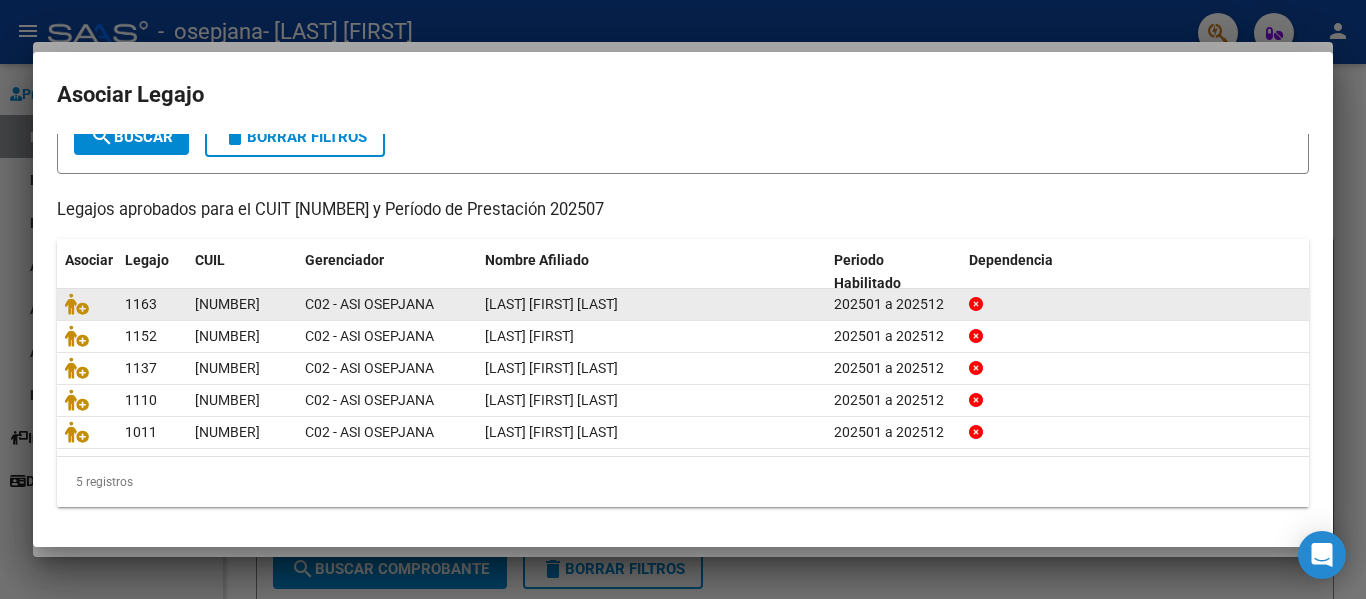 scroll, scrollTop: 137, scrollLeft: 0, axis: vertical 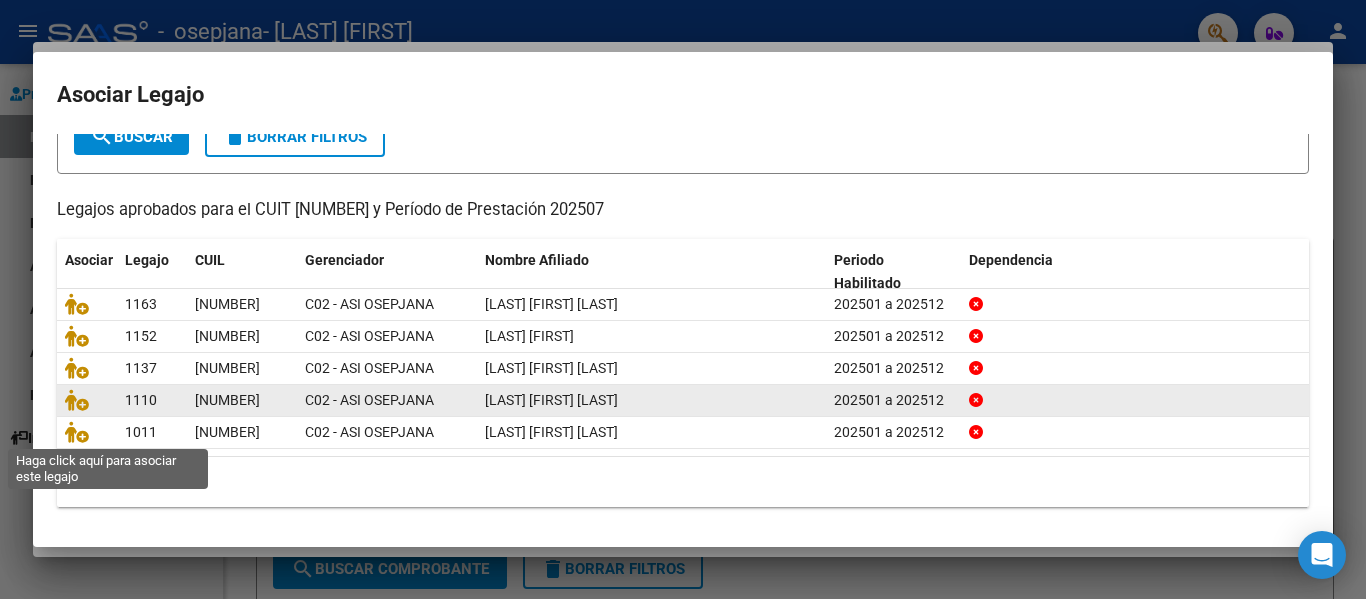 drag, startPoint x: 80, startPoint y: 438, endPoint x: 463, endPoint y: 402, distance: 384.68817 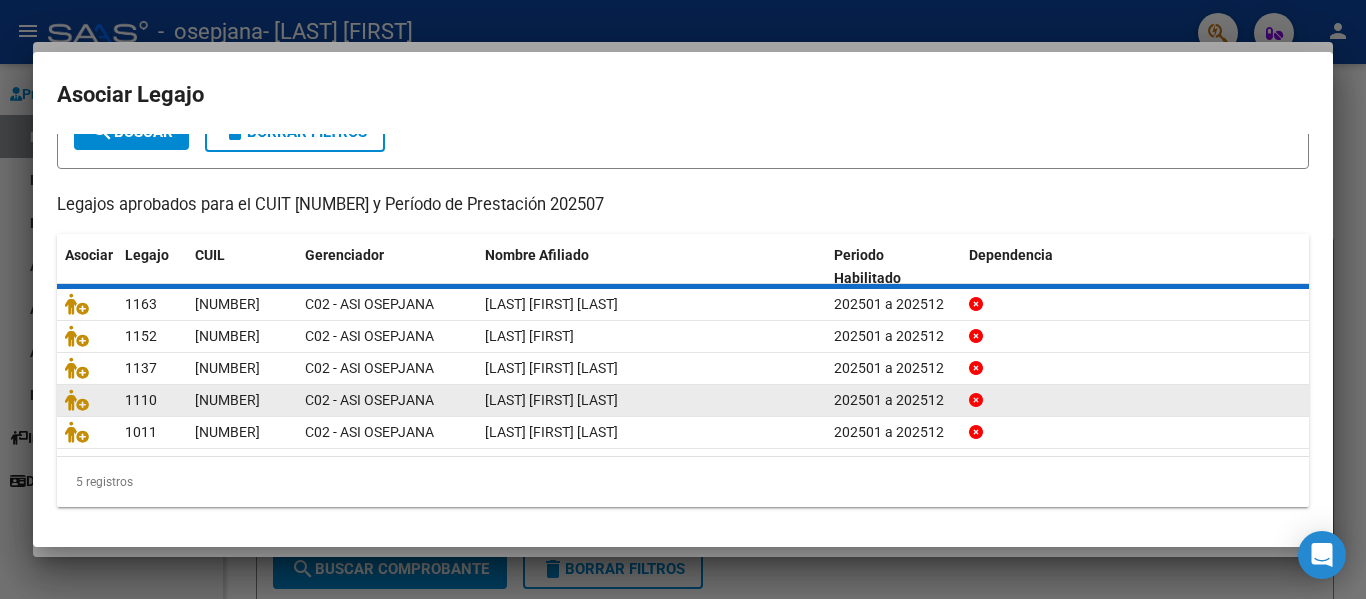 scroll, scrollTop: 0, scrollLeft: 0, axis: both 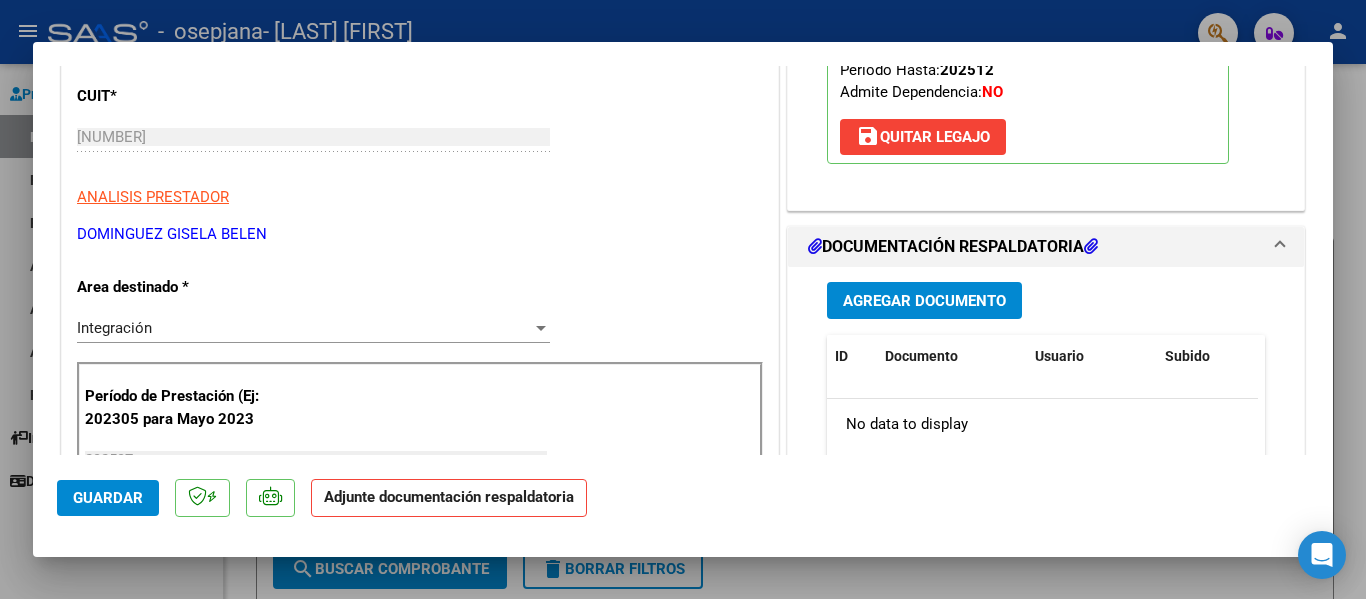 click on "Agregar Documento" at bounding box center (924, 300) 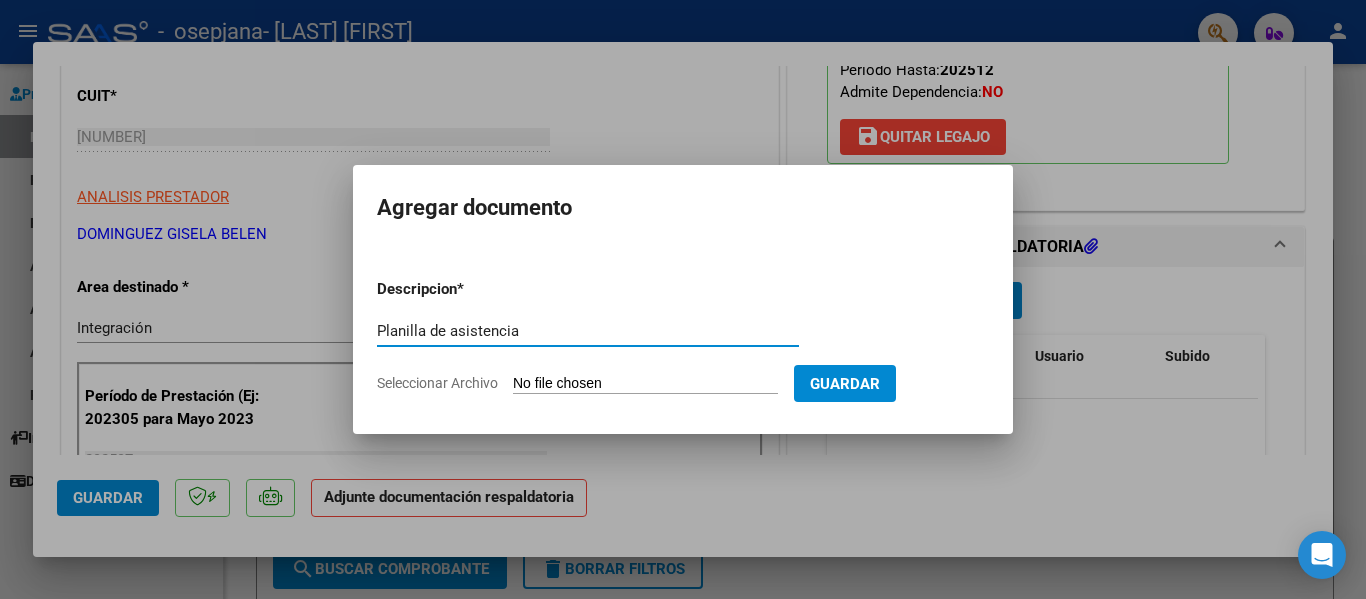 type on "Planilla de asistencia" 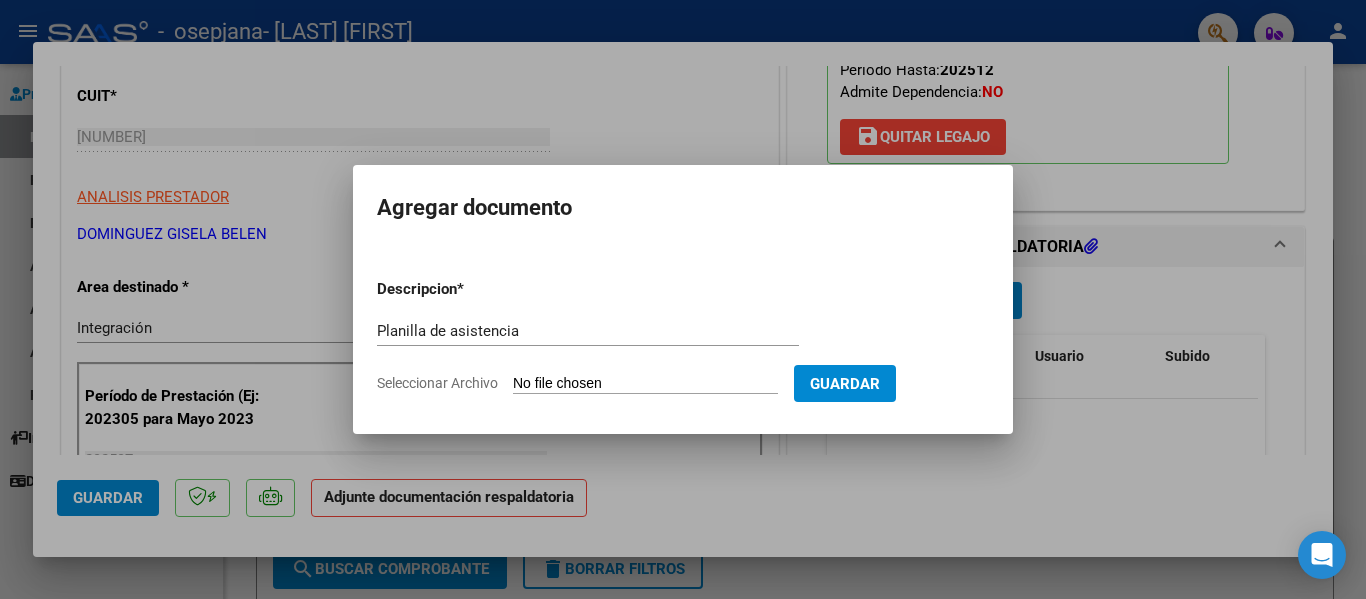 click on "Seleccionar Archivo" at bounding box center (645, 384) 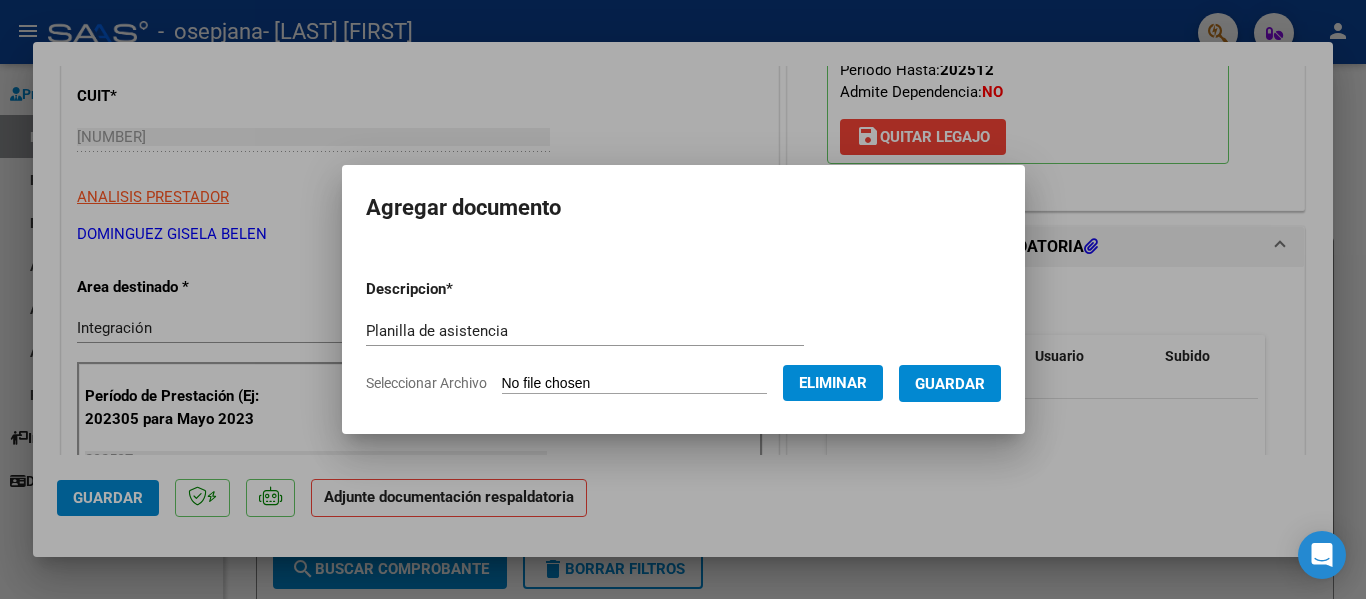 click on "Guardar" at bounding box center (950, 384) 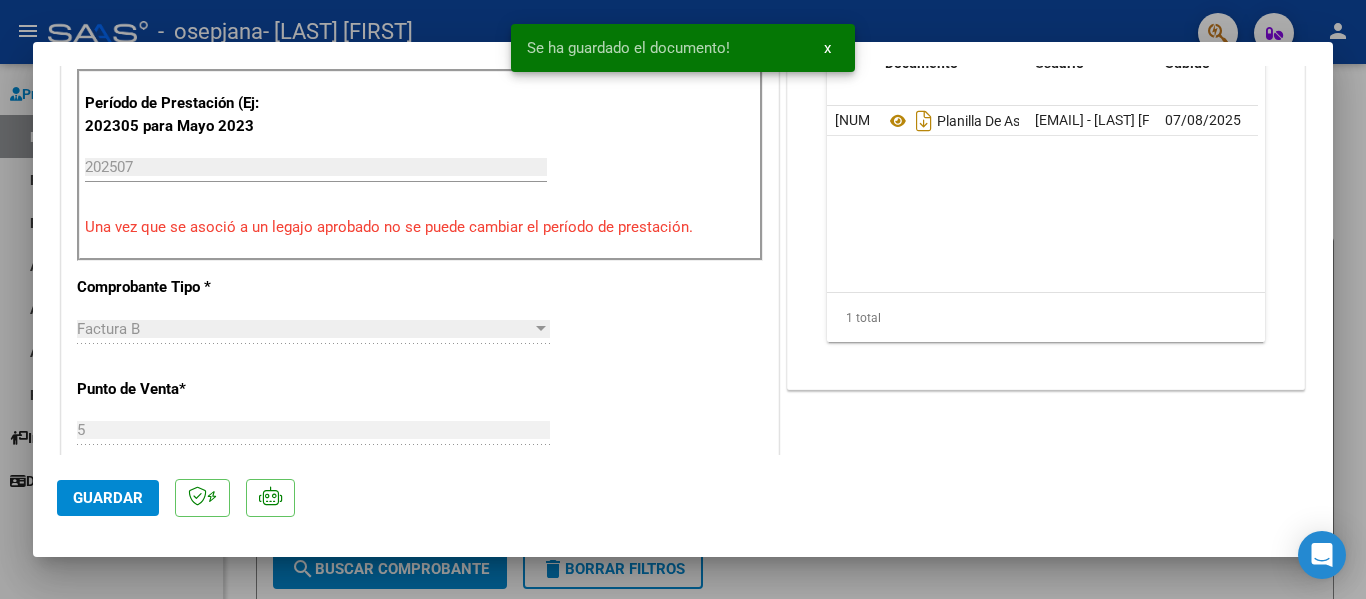 scroll, scrollTop: 600, scrollLeft: 0, axis: vertical 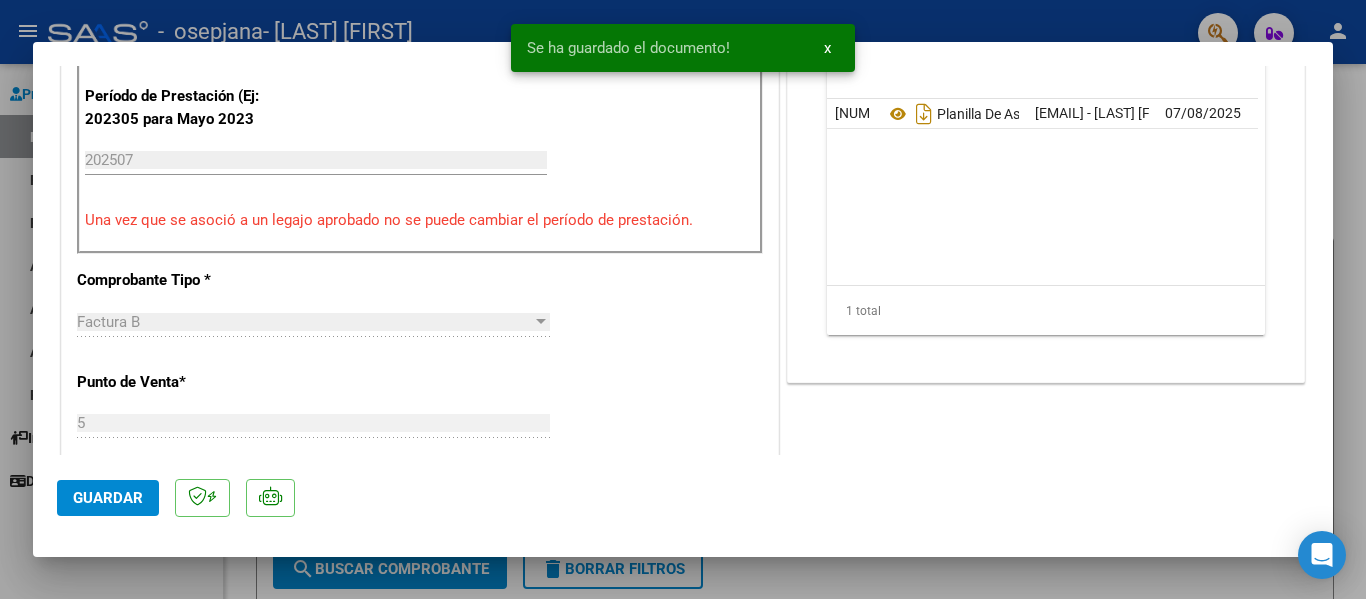 click on "Guardar" 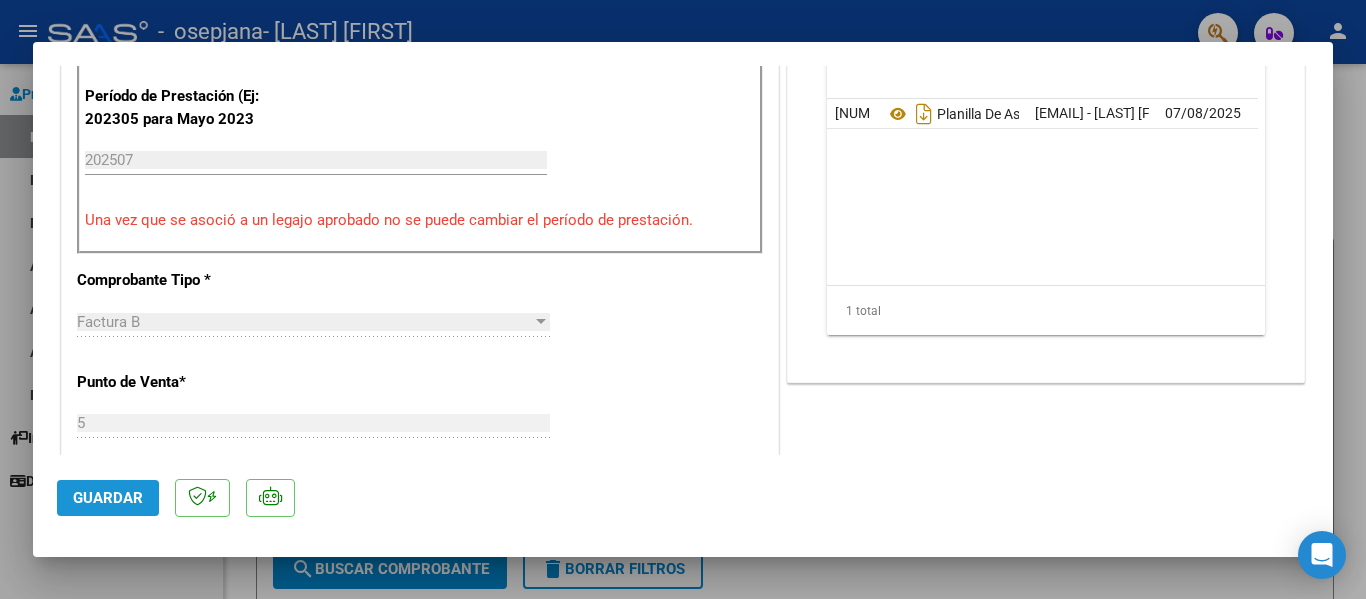 click on "Guardar" 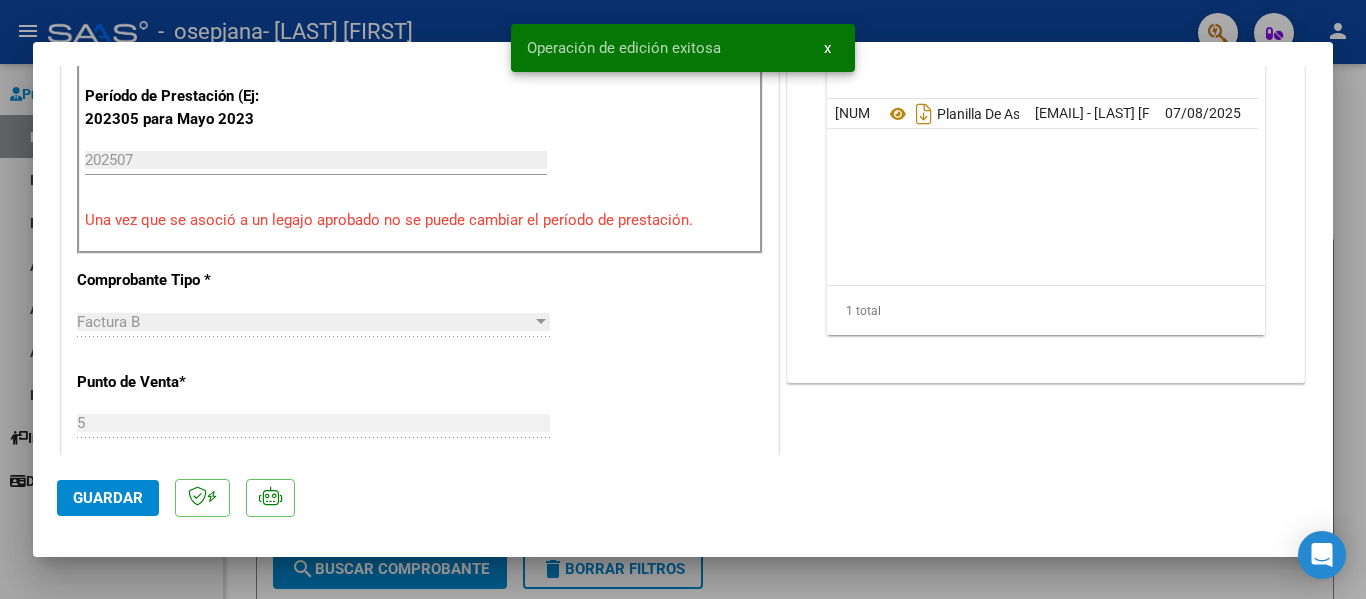 click at bounding box center [683, 299] 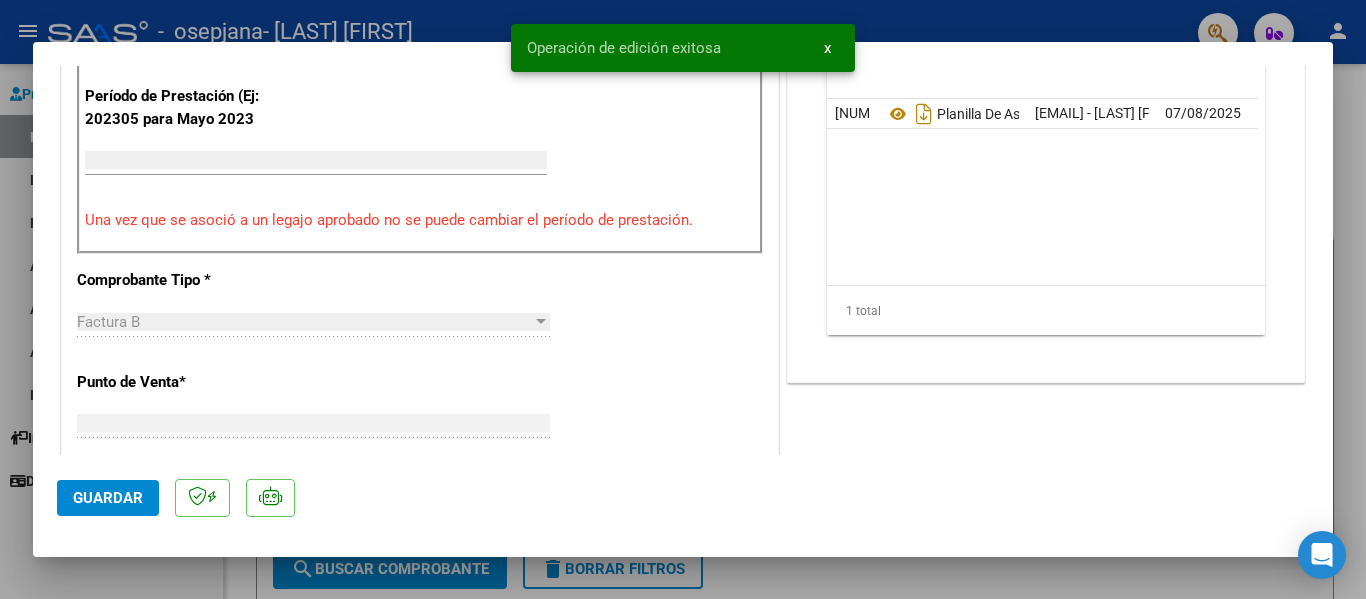 scroll, scrollTop: 0, scrollLeft: 0, axis: both 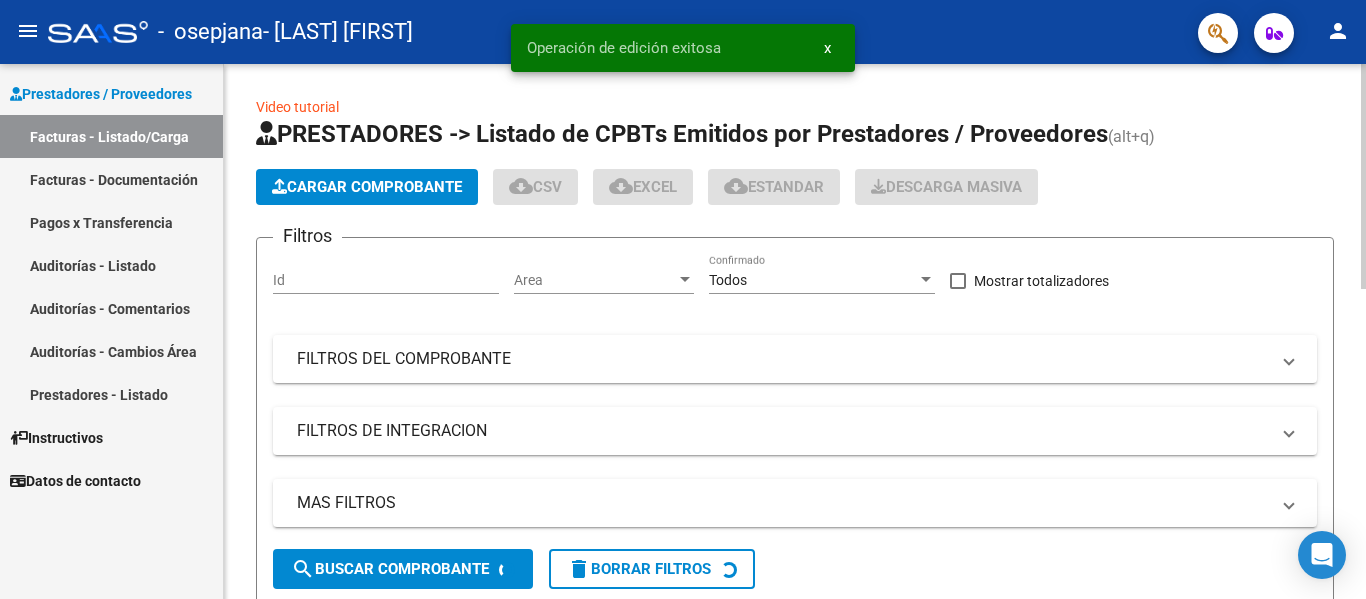 click on "PRESTADORES -> Listado de CPBTs Emitidos por Prestadores / Proveedores (alt+q)   Cargar Comprobante
cloud_download  CSV  cloud_download  EXCEL  cloud_download  Estandar   Descarga Masiva
Filtros Id Area Area Todos Confirmado   Mostrar totalizadores   FILTROS DEL COMPROBANTE  Comprobante Tipo Comprobante Tipo Start date – End date Fec. Comprobante Desde / Hasta Días Emisión Desde(cant. días) Días Emisión Hasta(cant. días) CUIT / Razón Social Pto. Venta Nro. Comprobante Código SSS CAE Válido CAE Válido Todos Cargado Módulo Hosp. Todos Tiene facturacion Apócrifa Hospital Refes  FILTROS DE INTEGRACION  Período De Prestación Campos del Archivo de Rendición Devuelto x SSS (dr_envio) Todos Rendido x SSS (dr_envio) Tipo de Registro Tipo de Registro Período Presentación Período Presentación Campos del Legajo Asociado (preaprobación) Afiliado Legajo (cuil/nombre) Todos Solo facturas preaprobadas  MAS FILTROS  Todos Con Doc. Respaldatoria Todos Con Trazabilidad Todos Asociado a Expediente Sur" 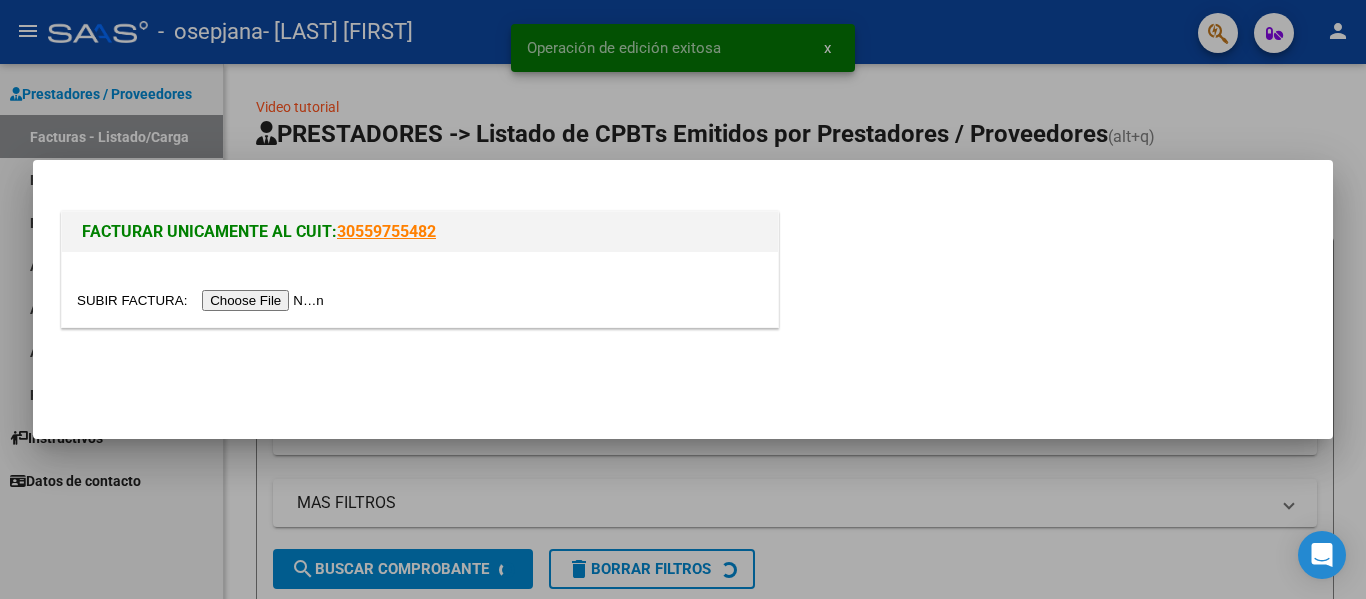 click at bounding box center [203, 300] 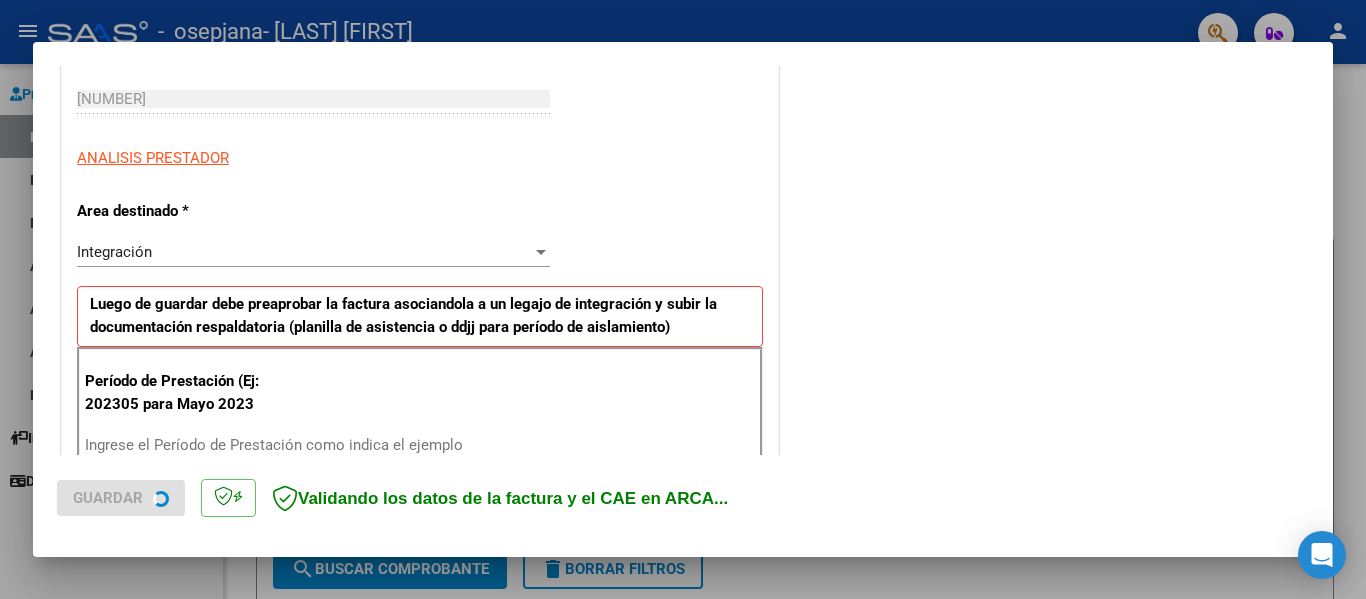 scroll, scrollTop: 400, scrollLeft: 0, axis: vertical 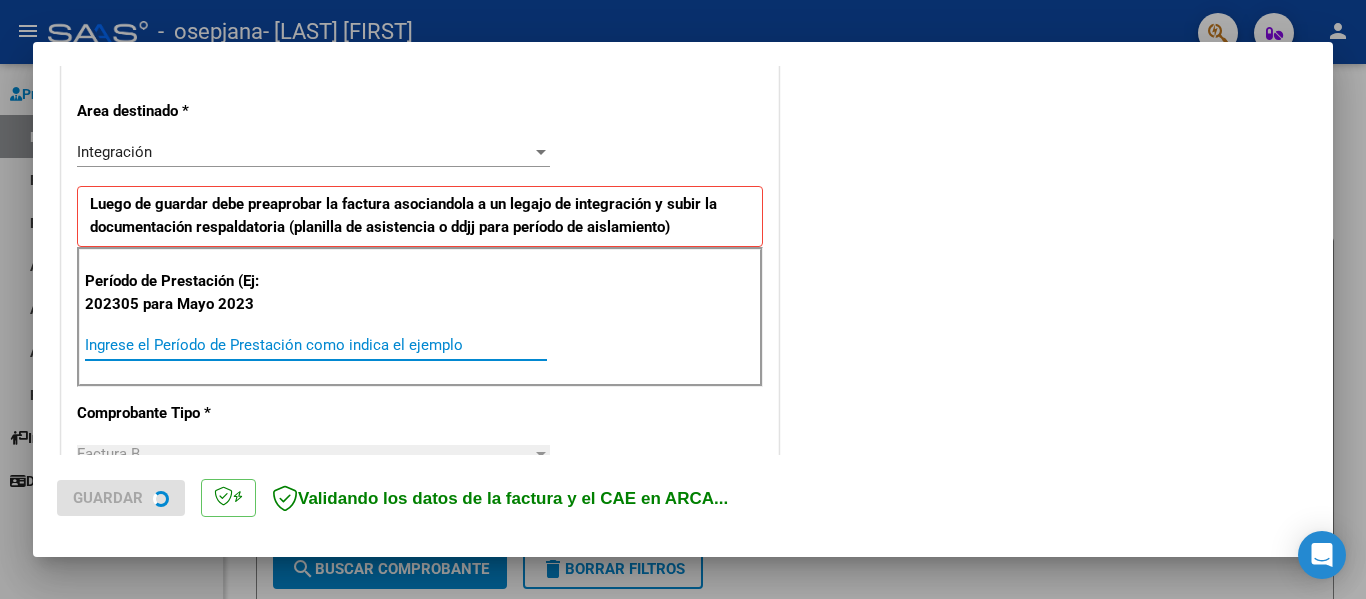 click on "Ingrese el Período de Prestación como indica el ejemplo" at bounding box center [316, 345] 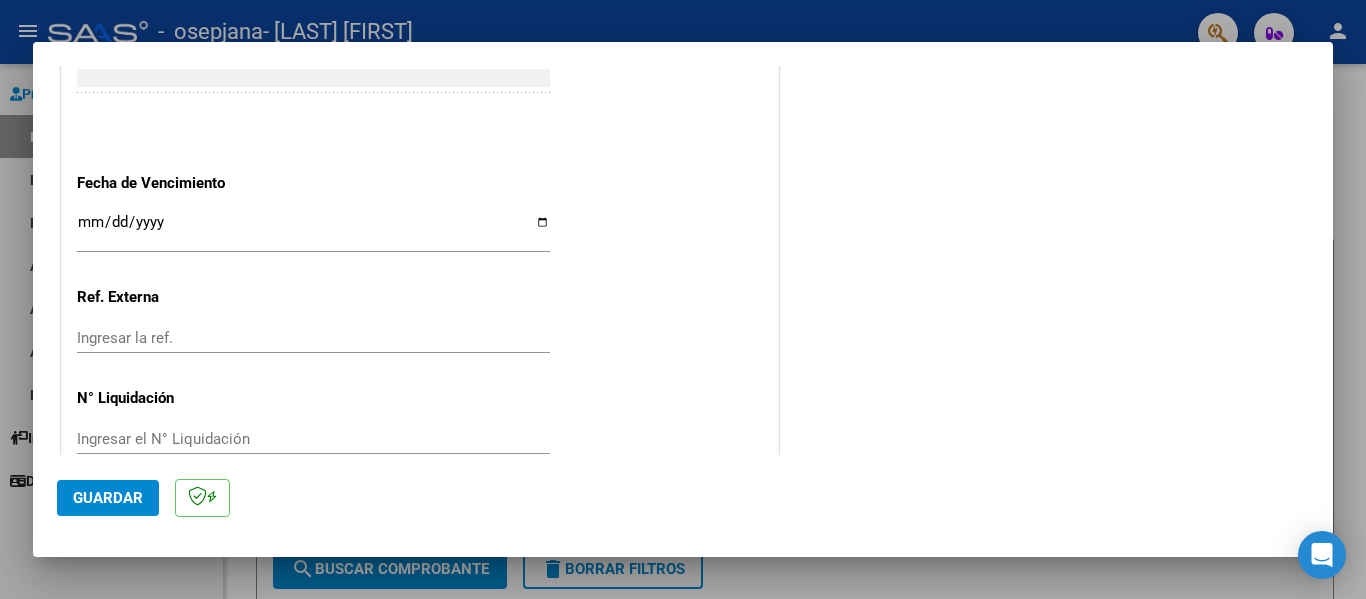 scroll, scrollTop: 1300, scrollLeft: 0, axis: vertical 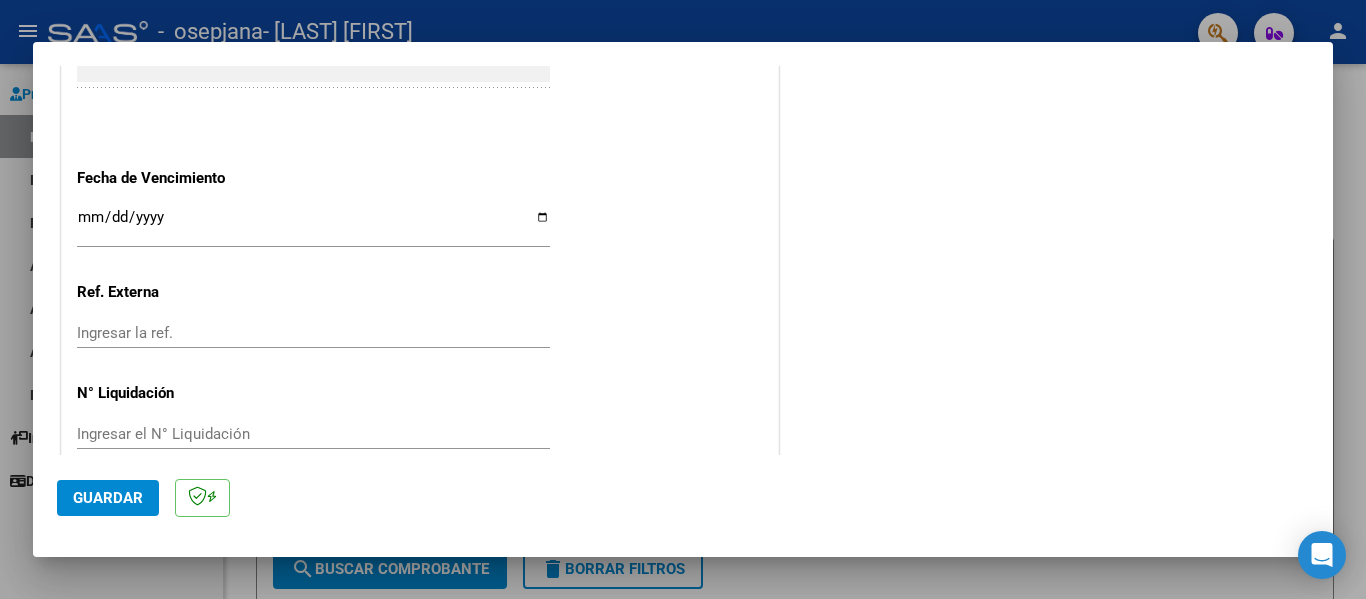 type on "202507" 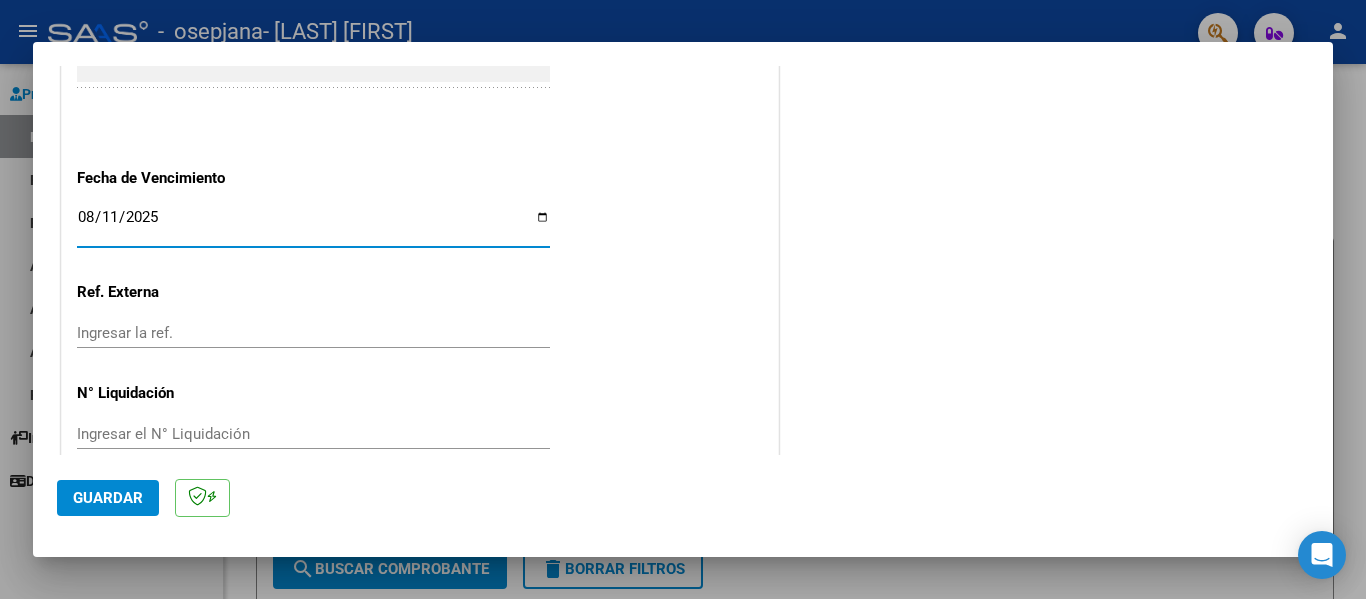 type on "2025-08-11" 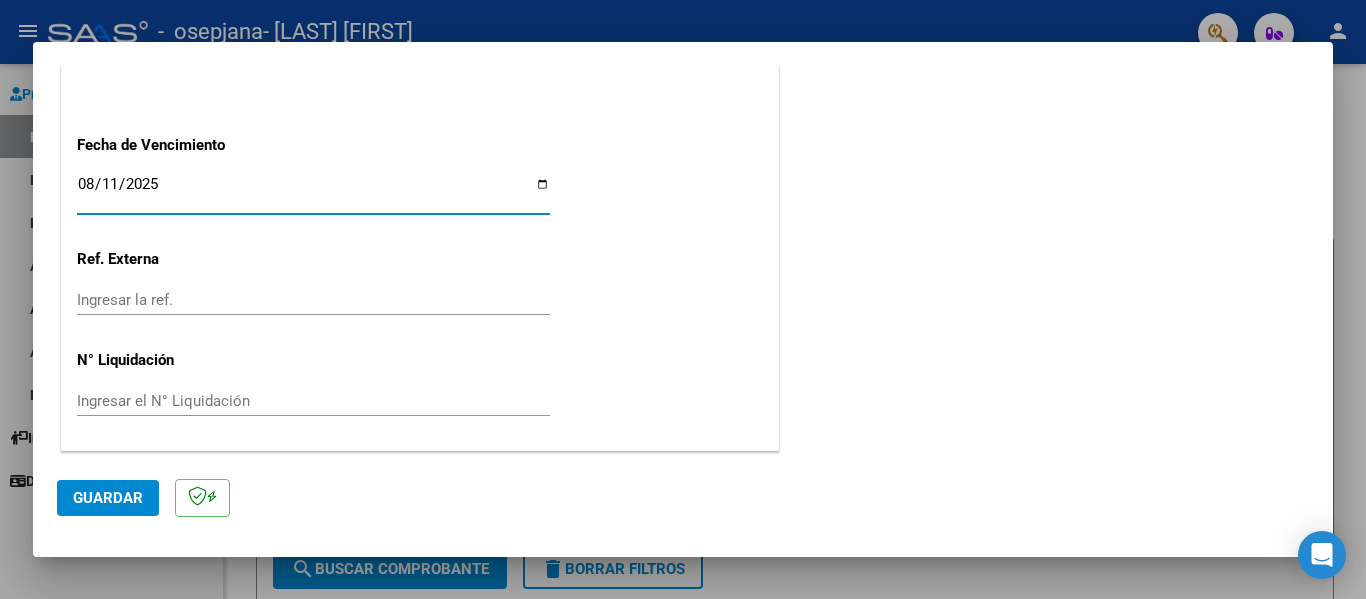 click on "Guardar" 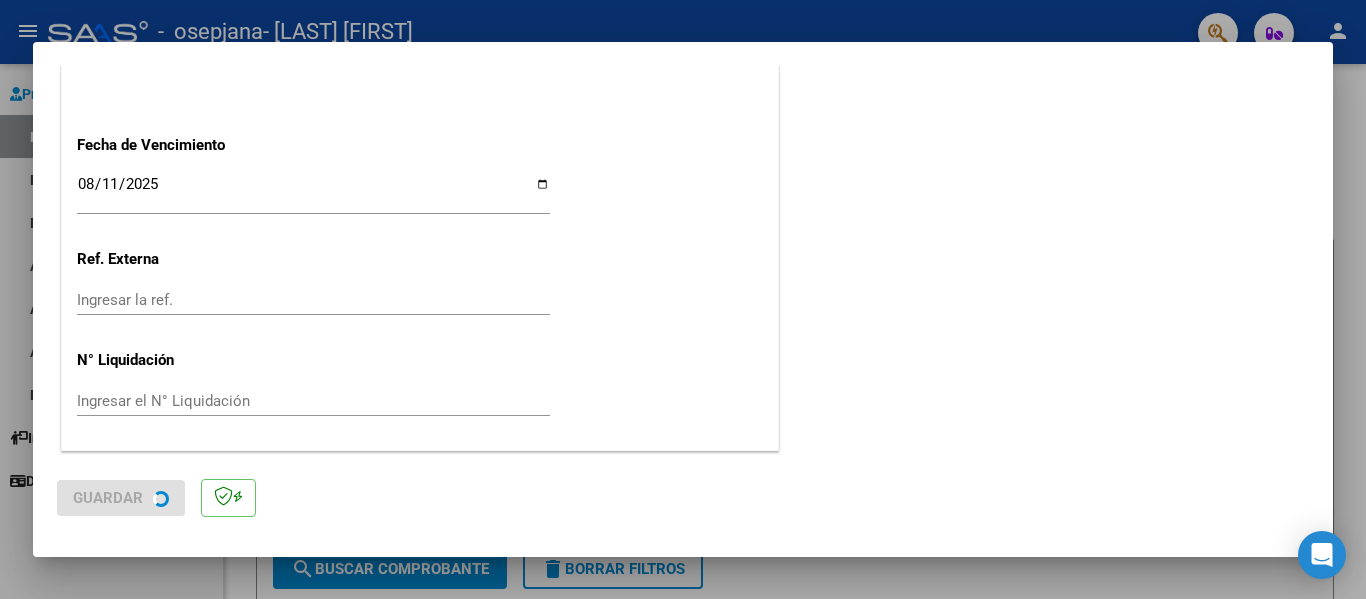 scroll, scrollTop: 0, scrollLeft: 0, axis: both 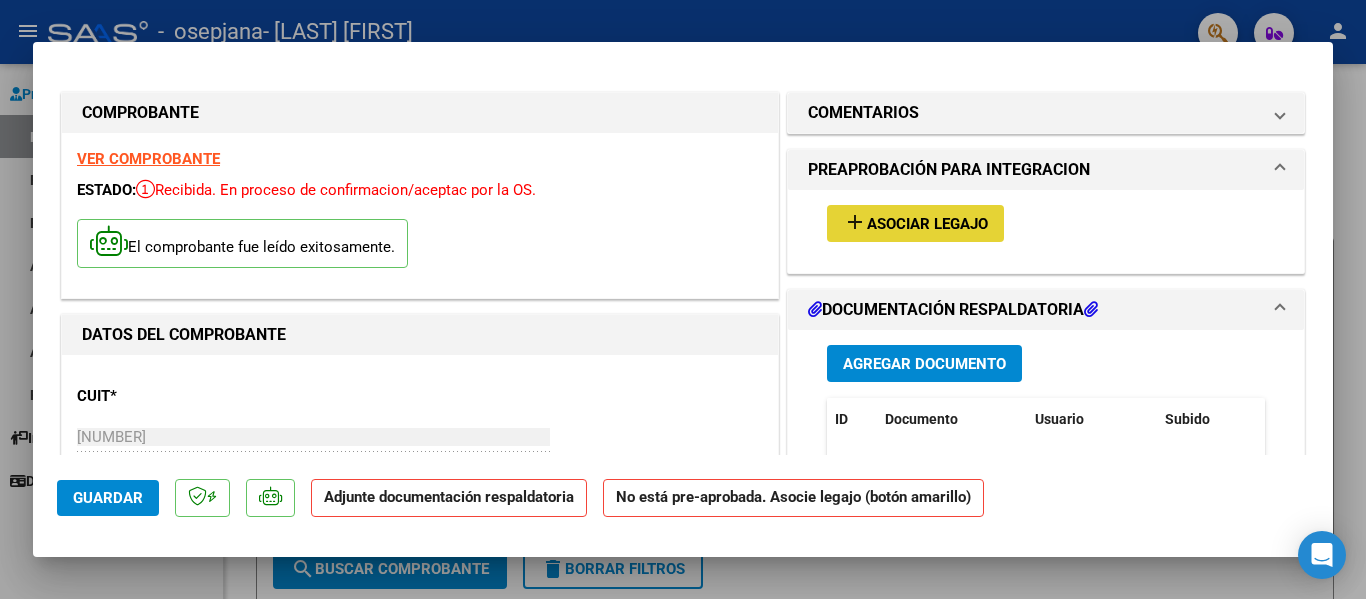 click on "Asociar Legajo" at bounding box center (927, 224) 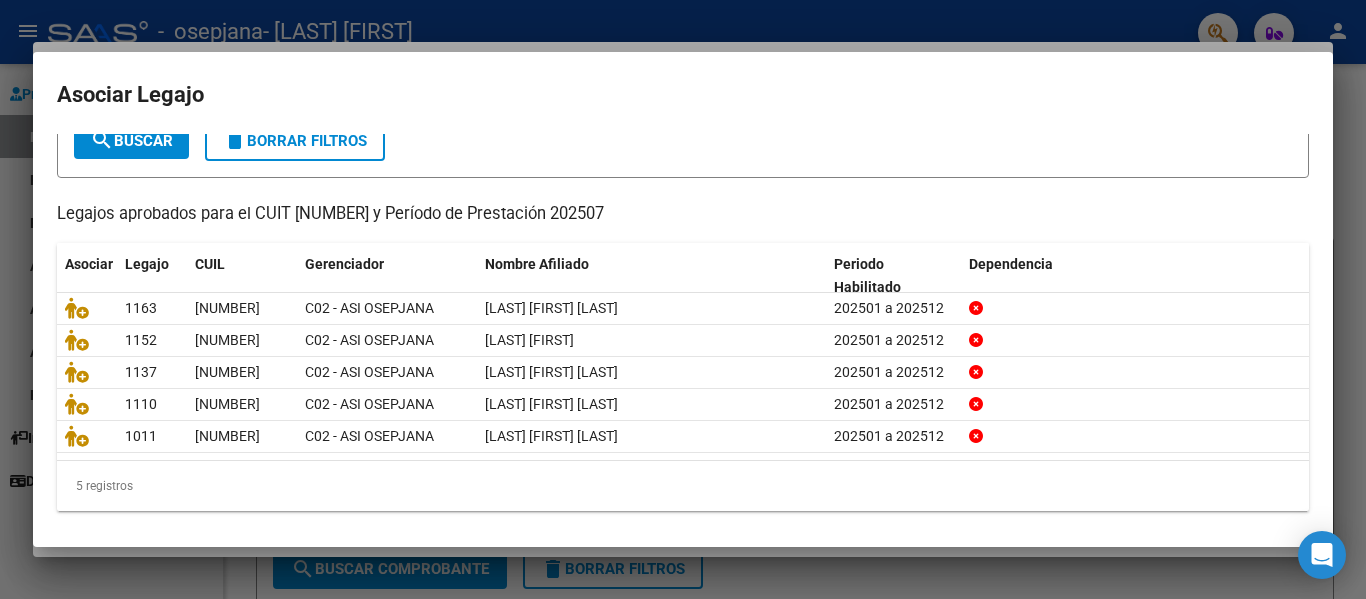 scroll, scrollTop: 137, scrollLeft: 0, axis: vertical 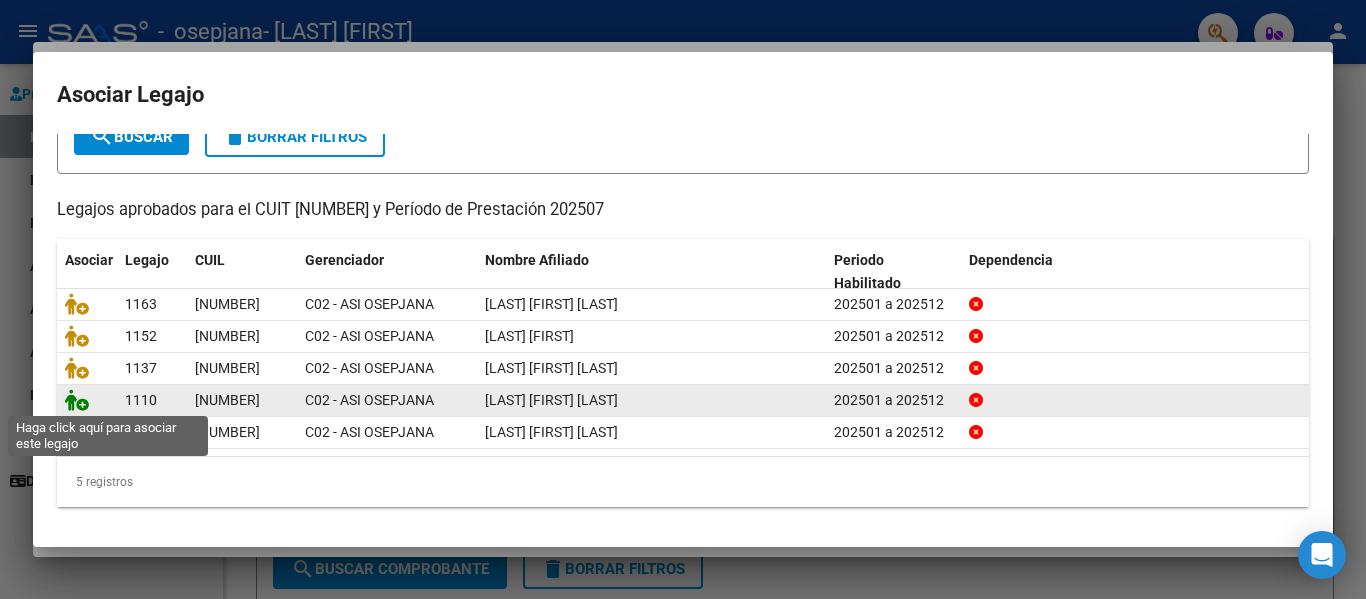 click 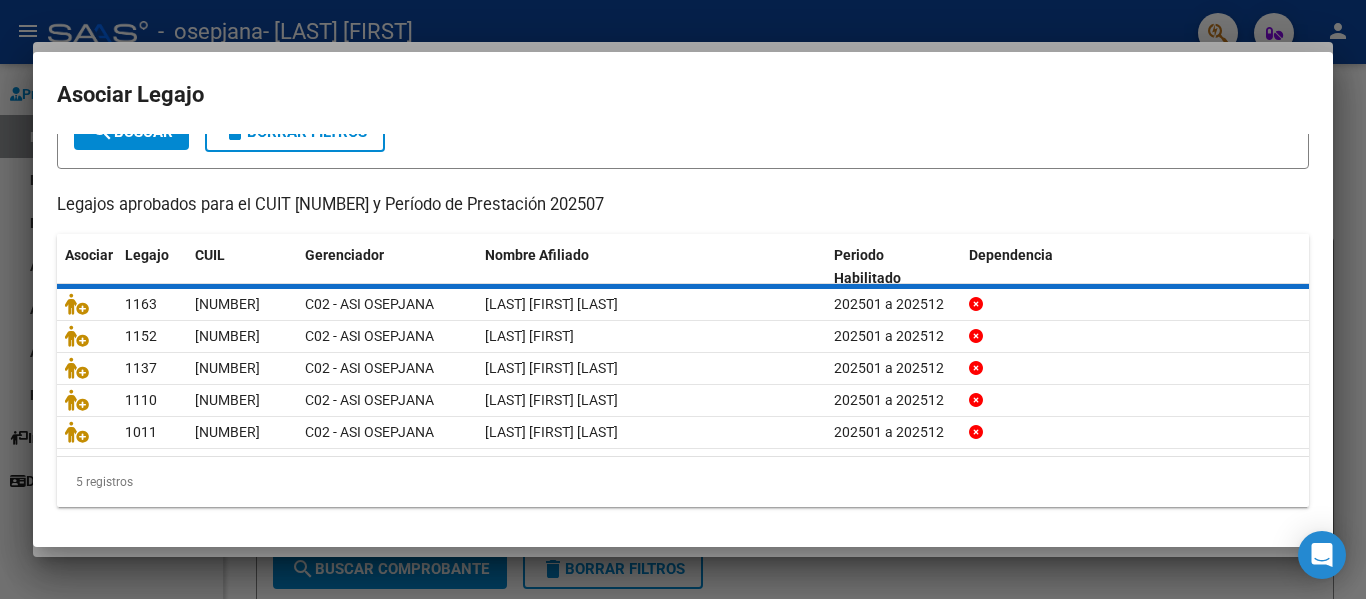 scroll, scrollTop: 0, scrollLeft: 0, axis: both 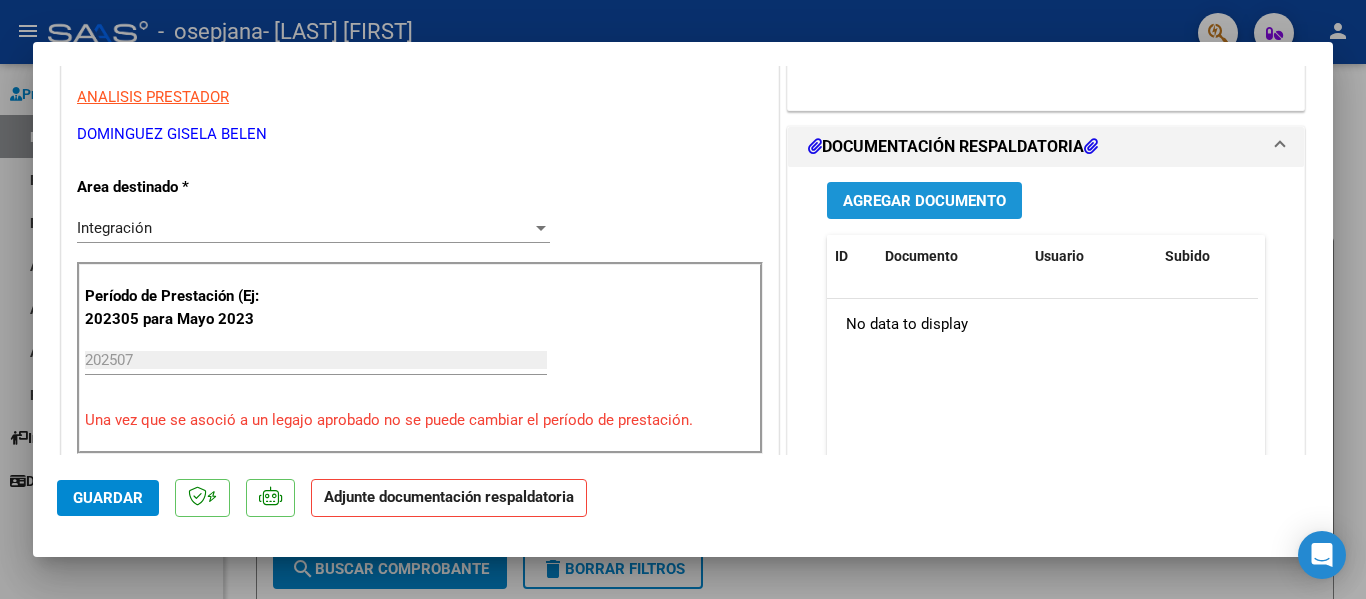 click on "Agregar Documento" at bounding box center [924, 200] 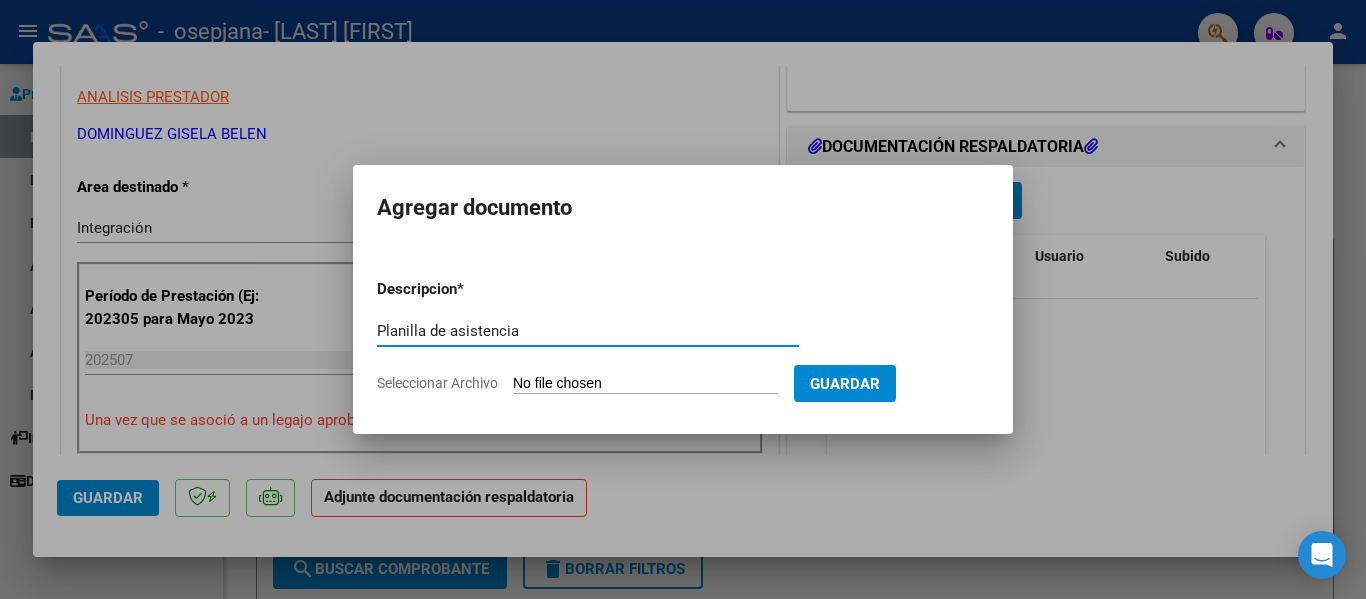 type on "Planilla de asistencia" 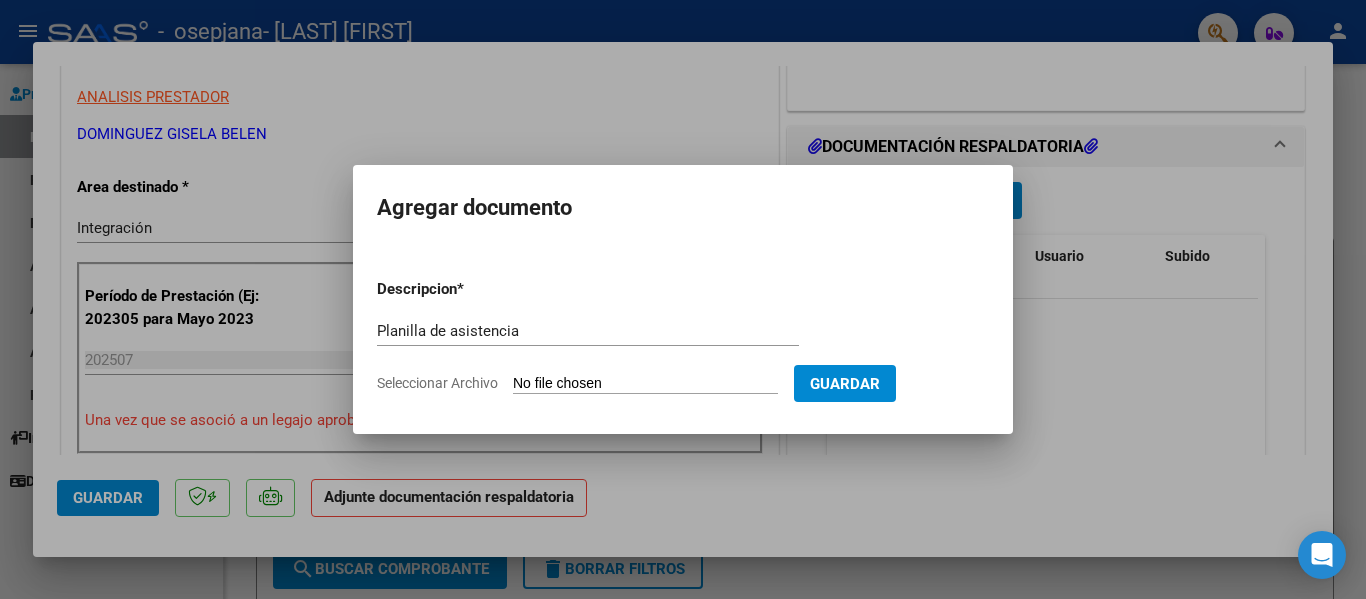 click on "Seleccionar Archivo" at bounding box center [645, 384] 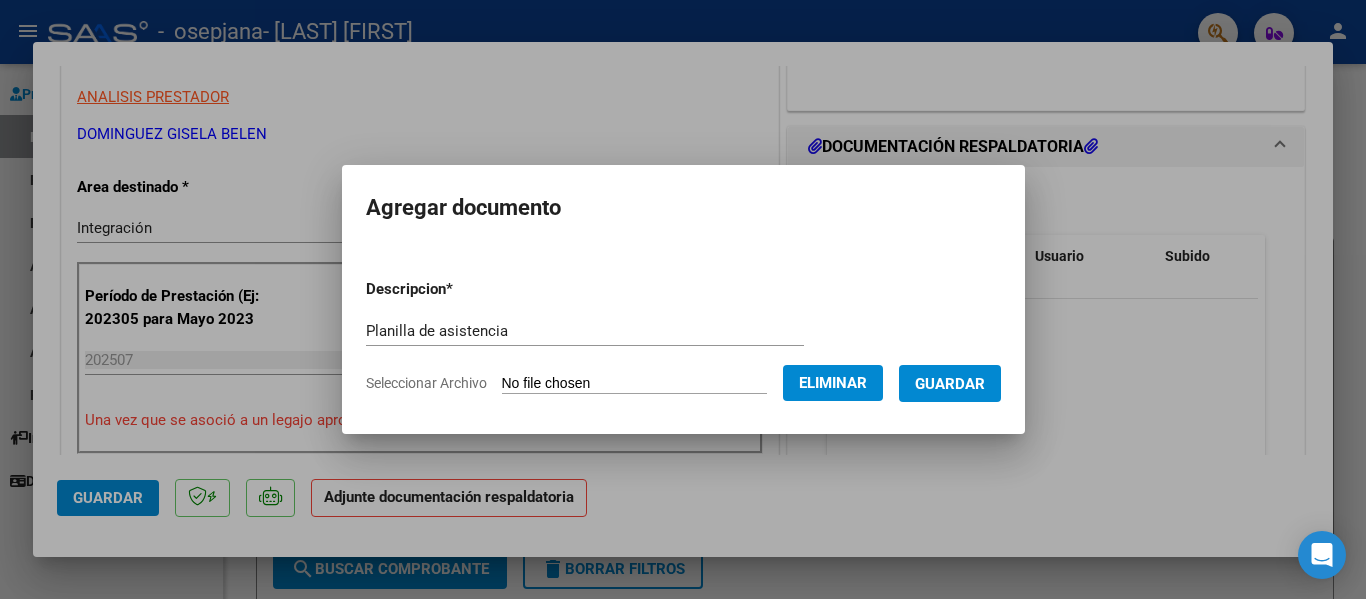 click on "Guardar" at bounding box center [950, 383] 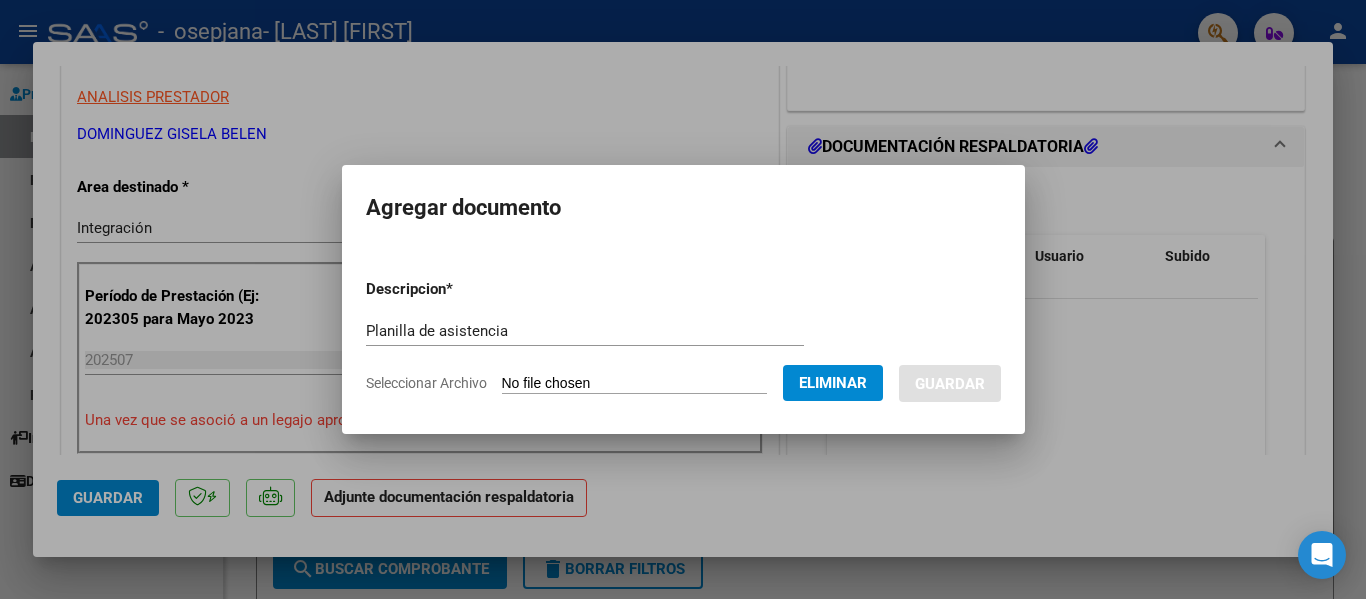 click at bounding box center (683, 299) 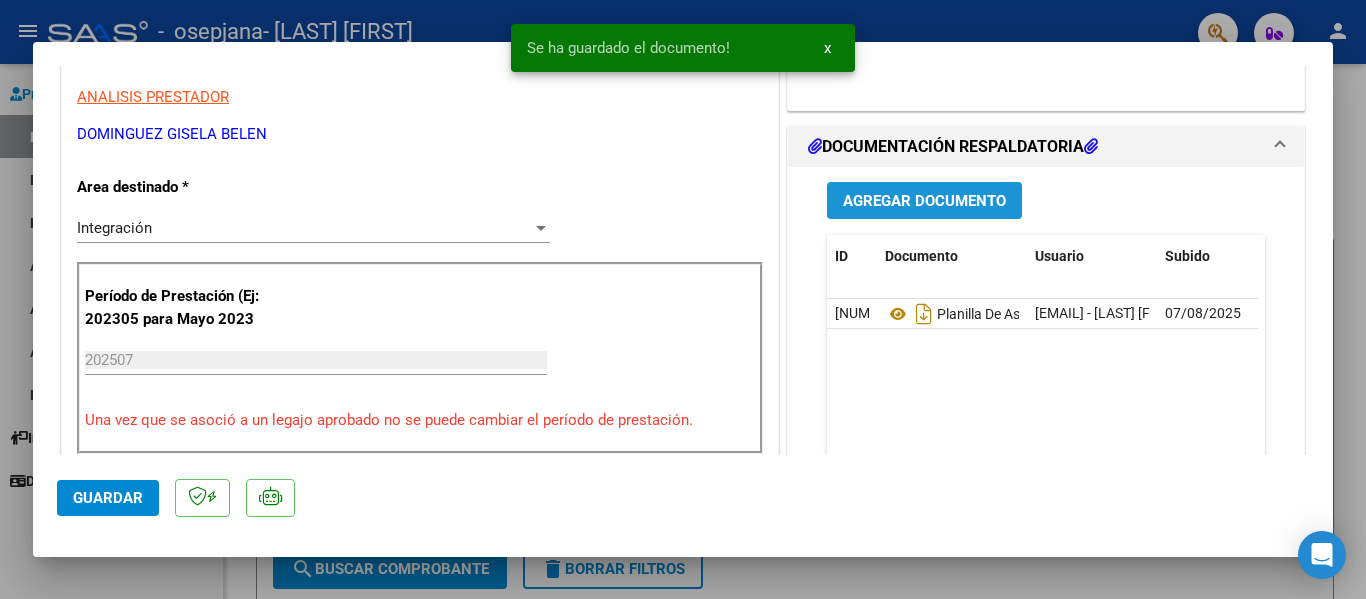 click on "Agregar Documento" at bounding box center (924, 201) 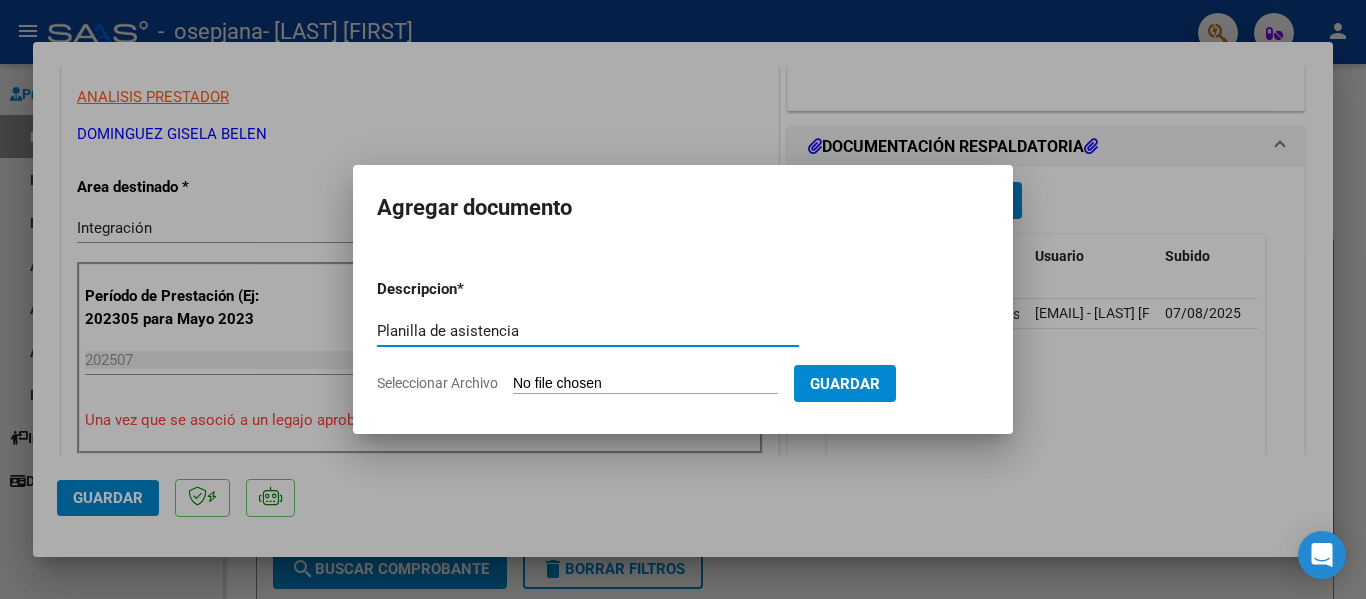 type on "Planilla de asistencia" 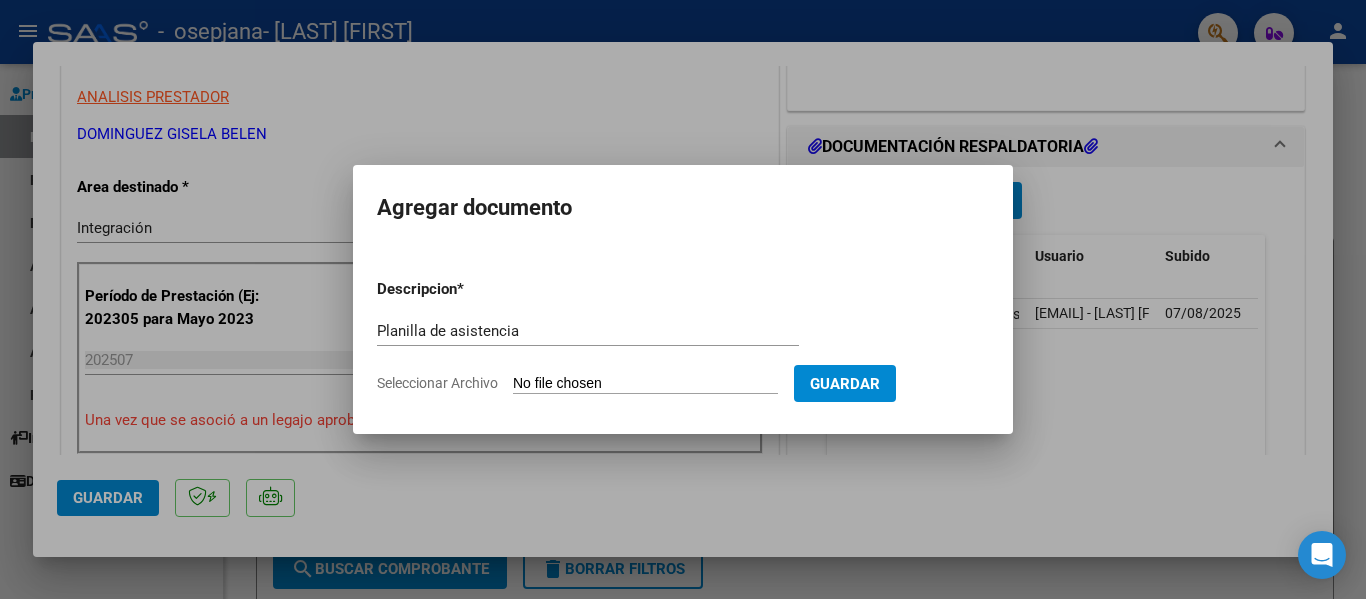 type on "C:\fakepath\[LAST] [FIRST].pdf" 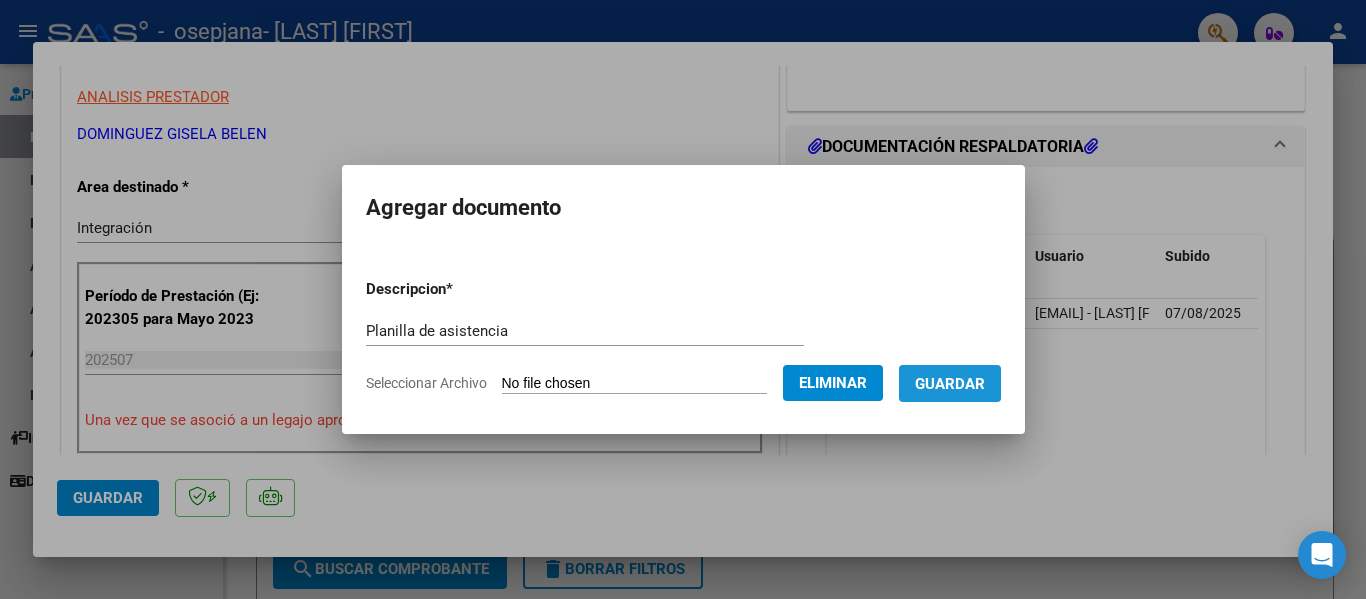 click on "Guardar" at bounding box center (950, 384) 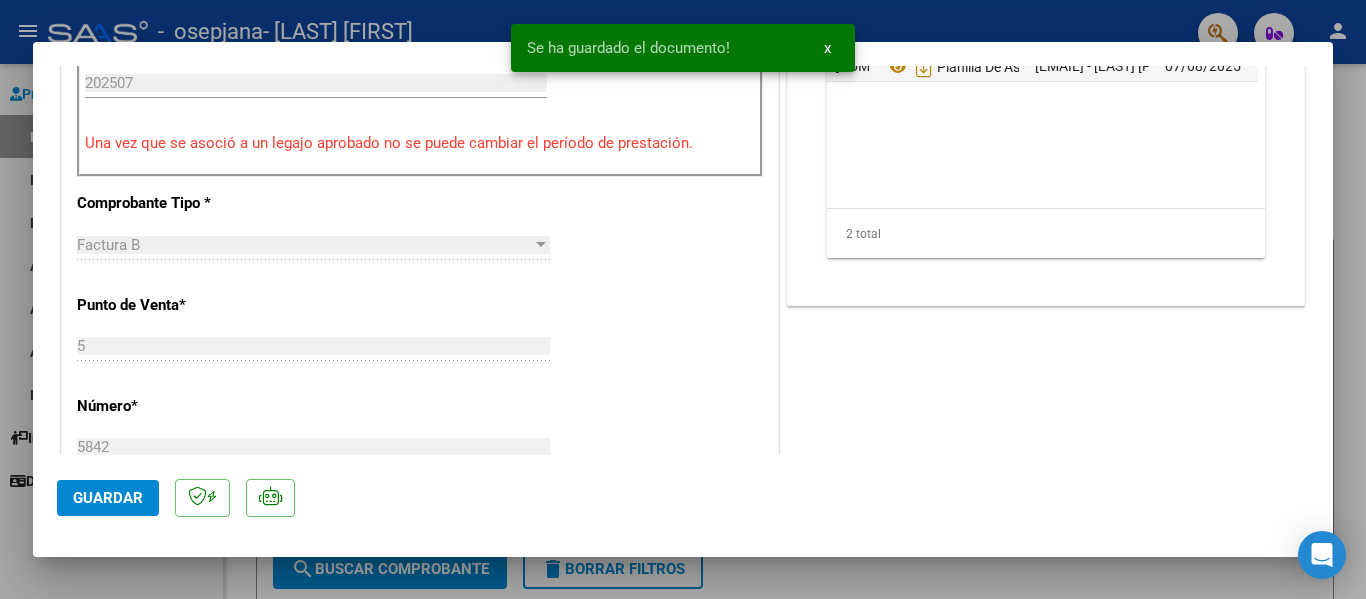 scroll, scrollTop: 1000, scrollLeft: 0, axis: vertical 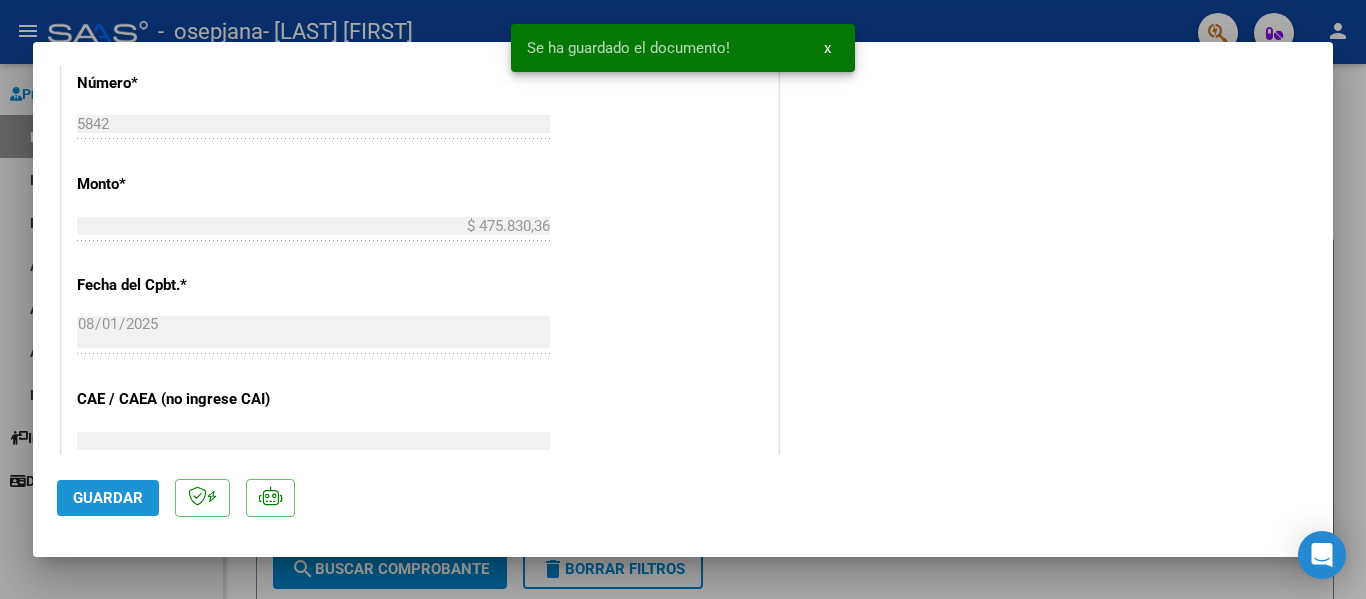 click on "Guardar" 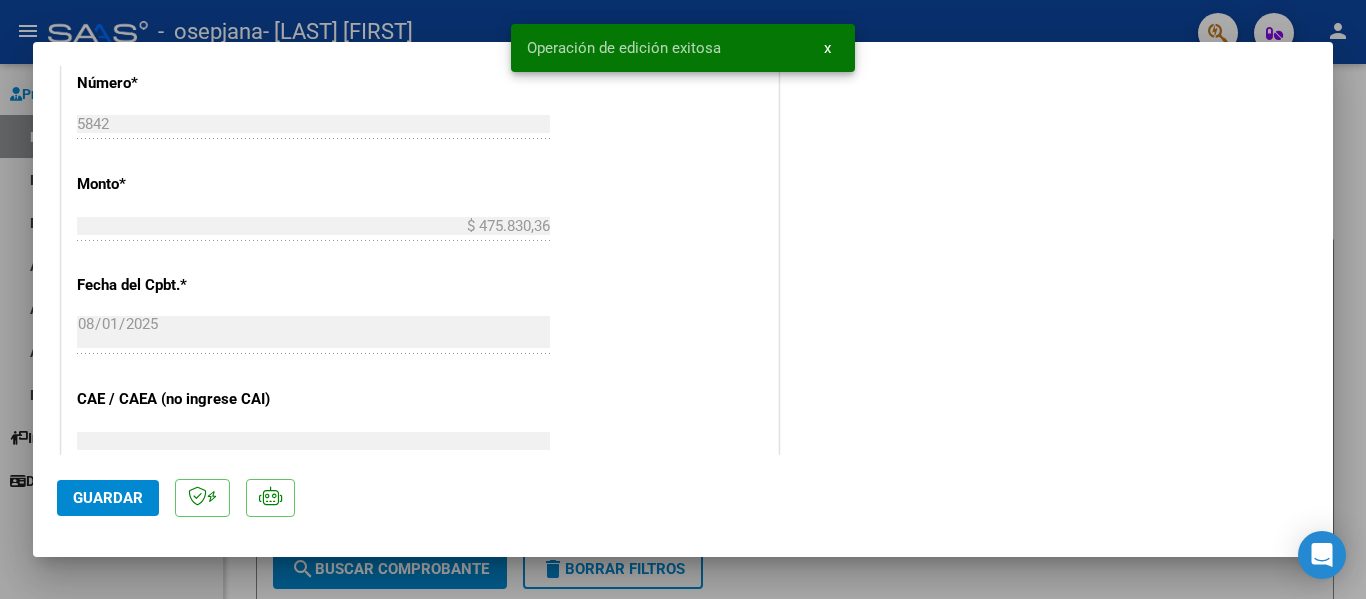 click at bounding box center [683, 299] 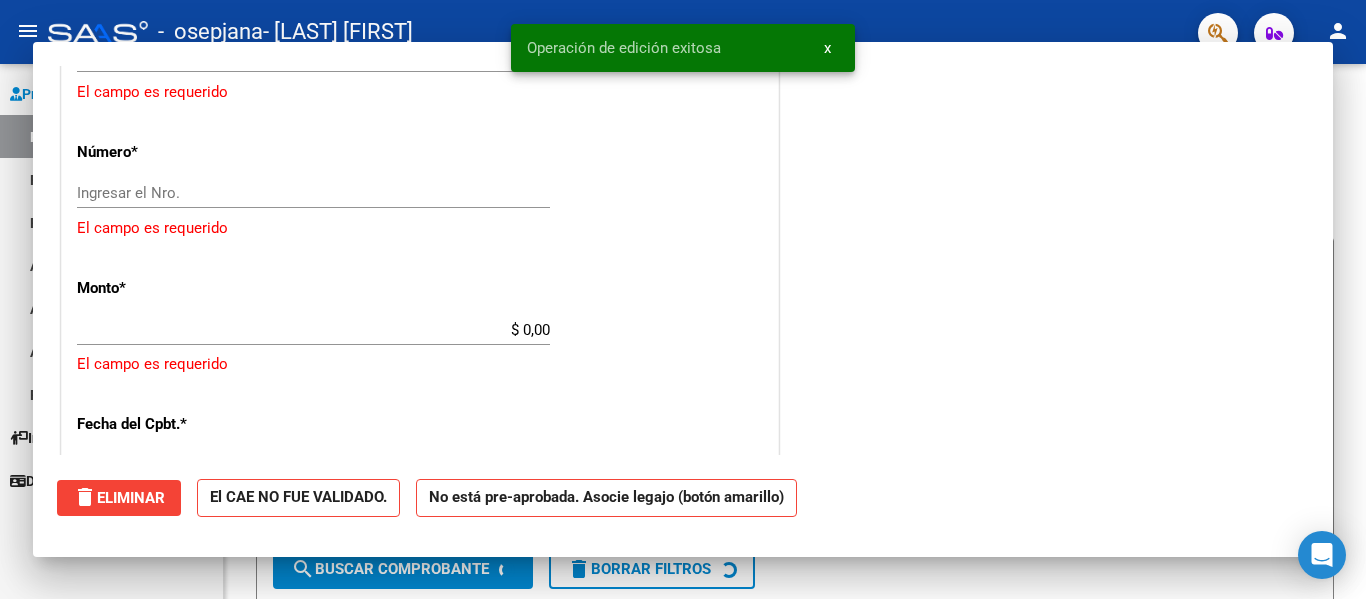 scroll, scrollTop: 0, scrollLeft: 0, axis: both 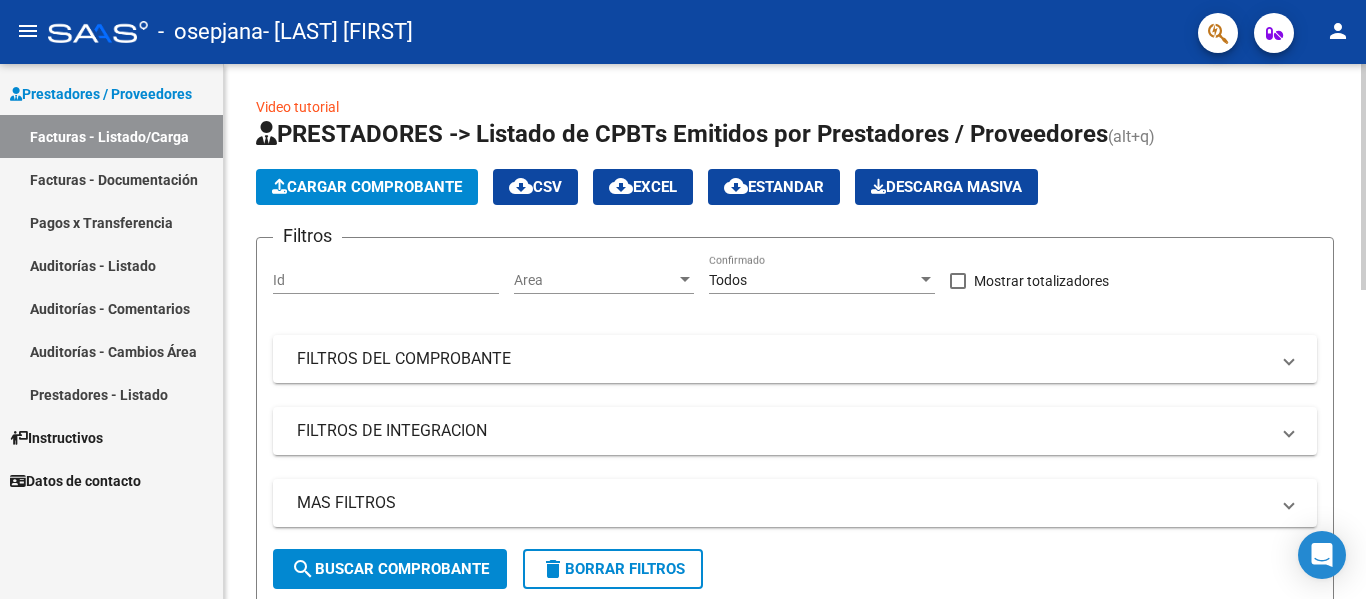 click on "Cargar Comprobante" 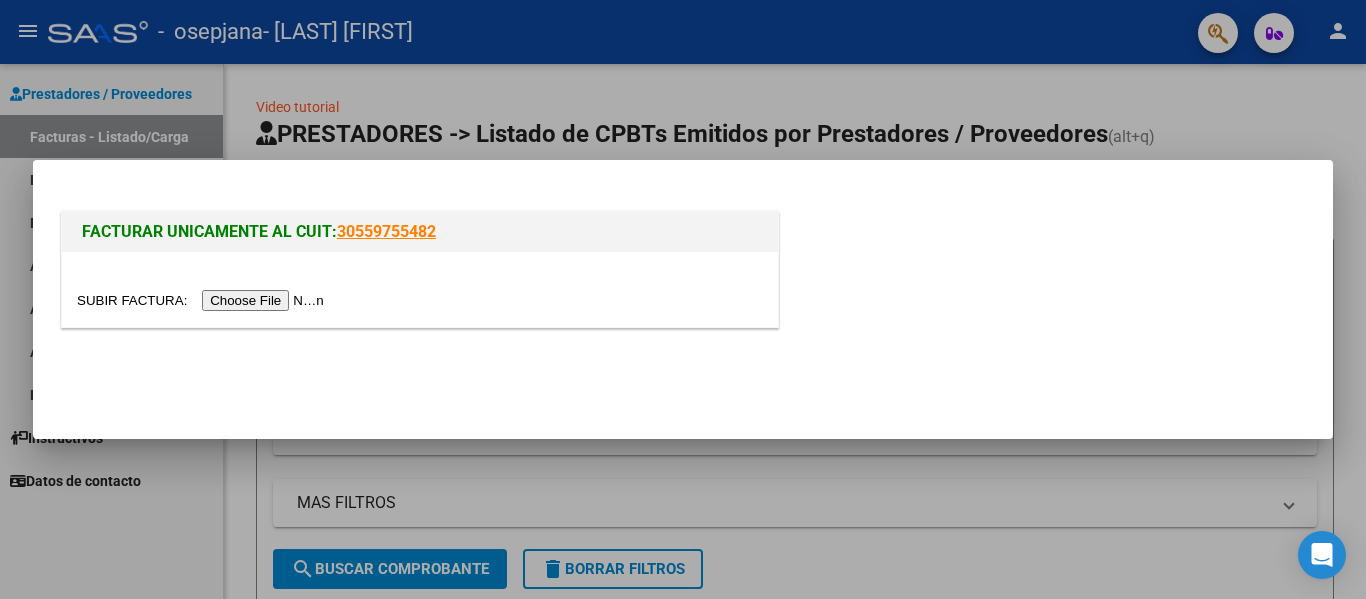 drag, startPoint x: 246, startPoint y: 286, endPoint x: 243, endPoint y: 305, distance: 19.235384 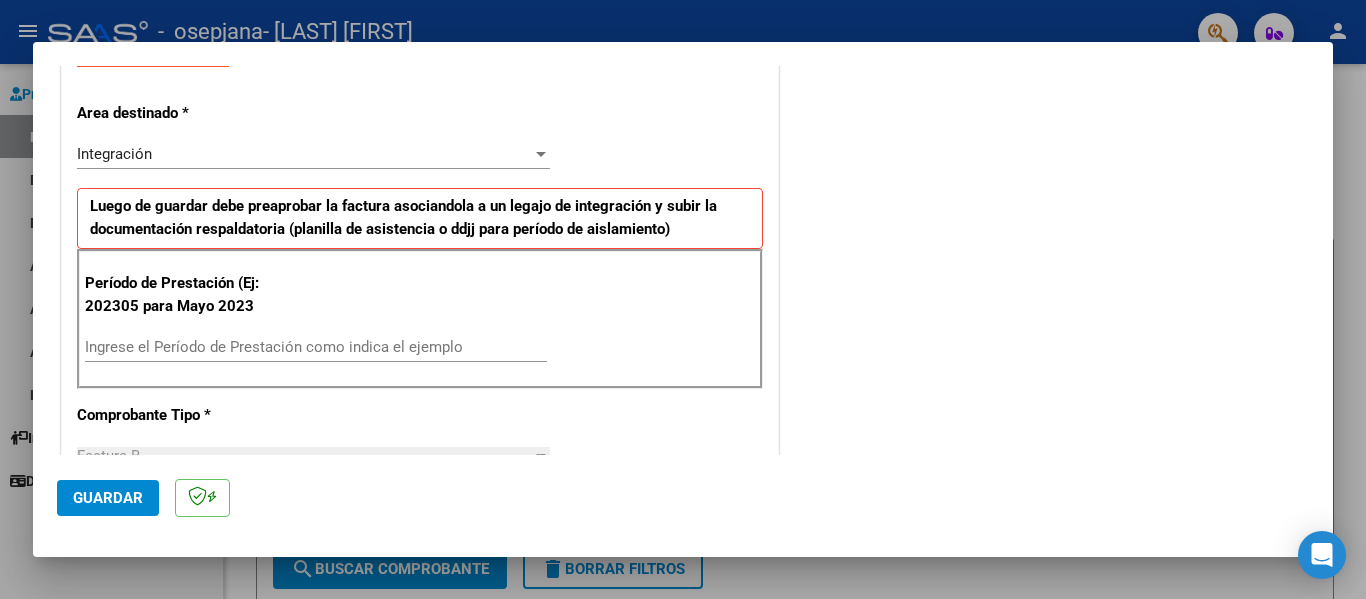 scroll, scrollTop: 400, scrollLeft: 0, axis: vertical 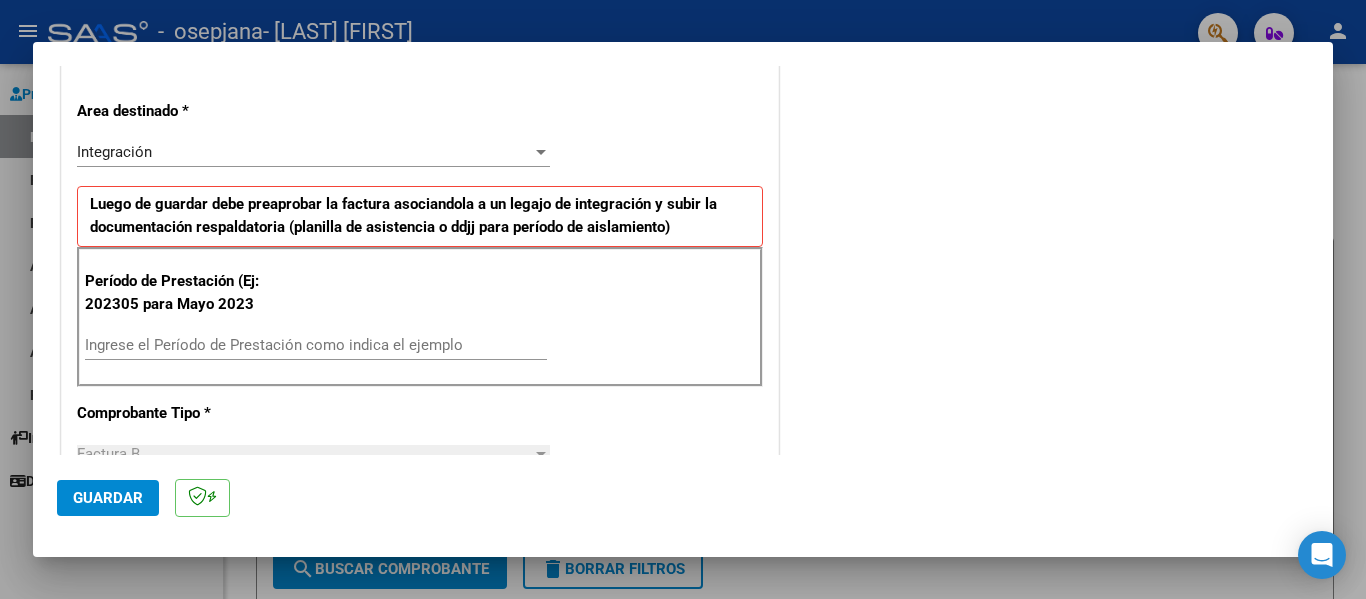 click on "Ingrese el Período de Prestación como indica el ejemplo" at bounding box center [316, 345] 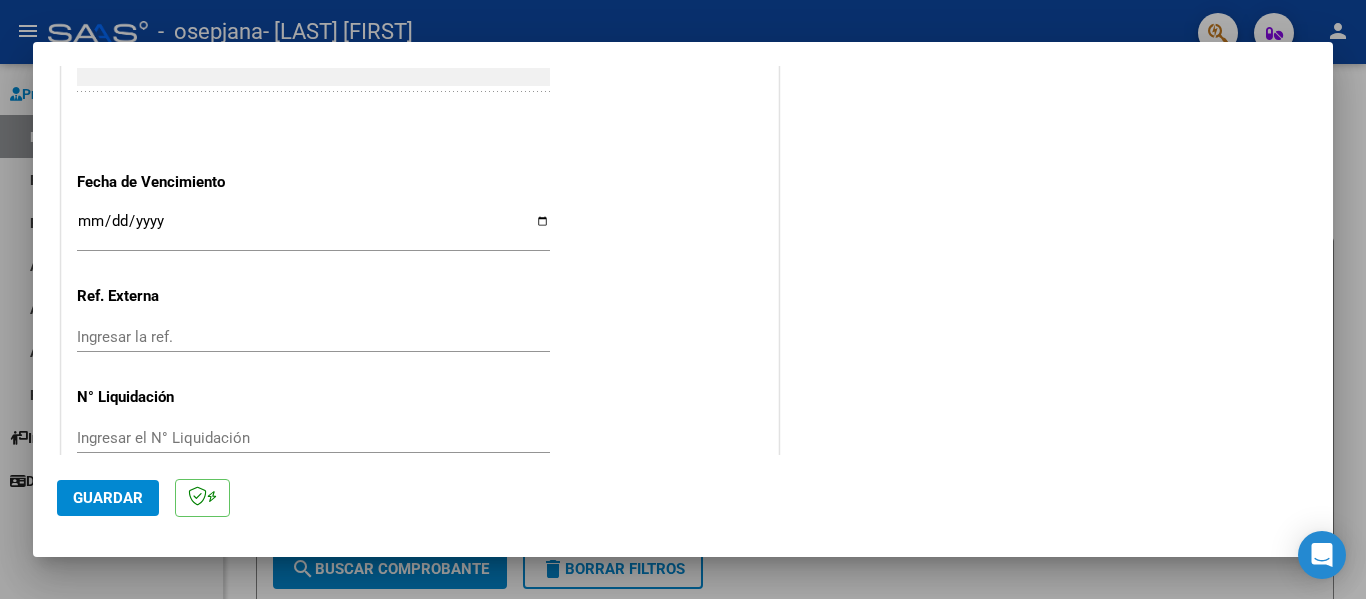 scroll, scrollTop: 1300, scrollLeft: 0, axis: vertical 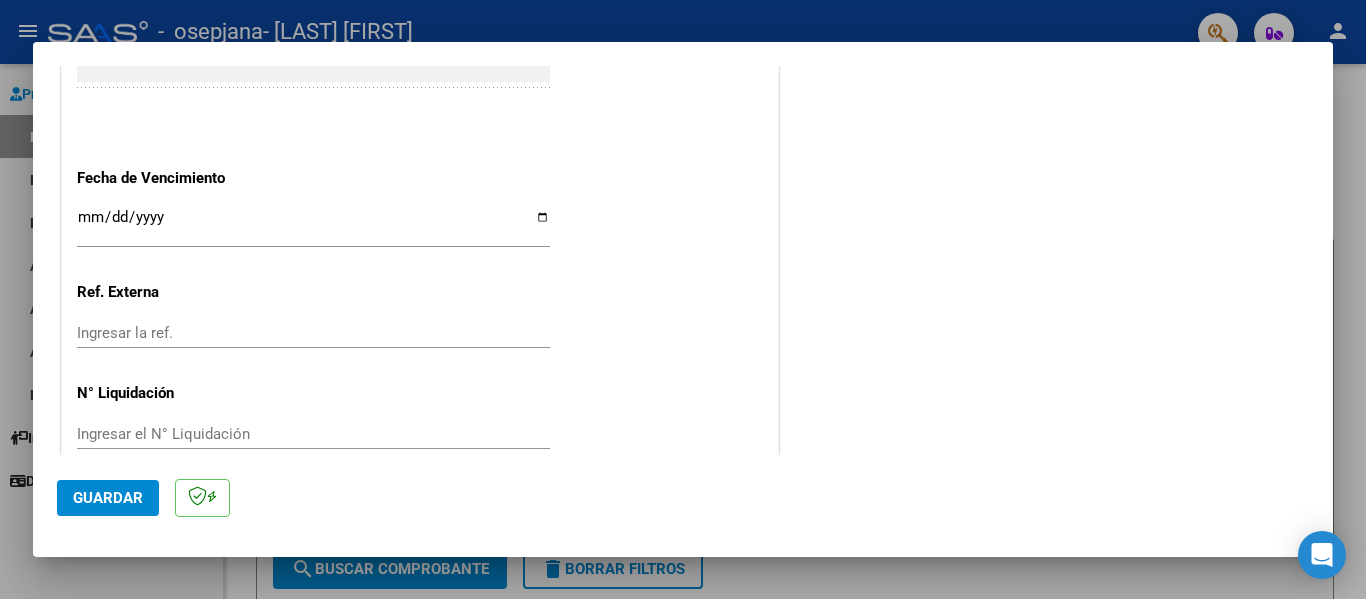 type on "202507" 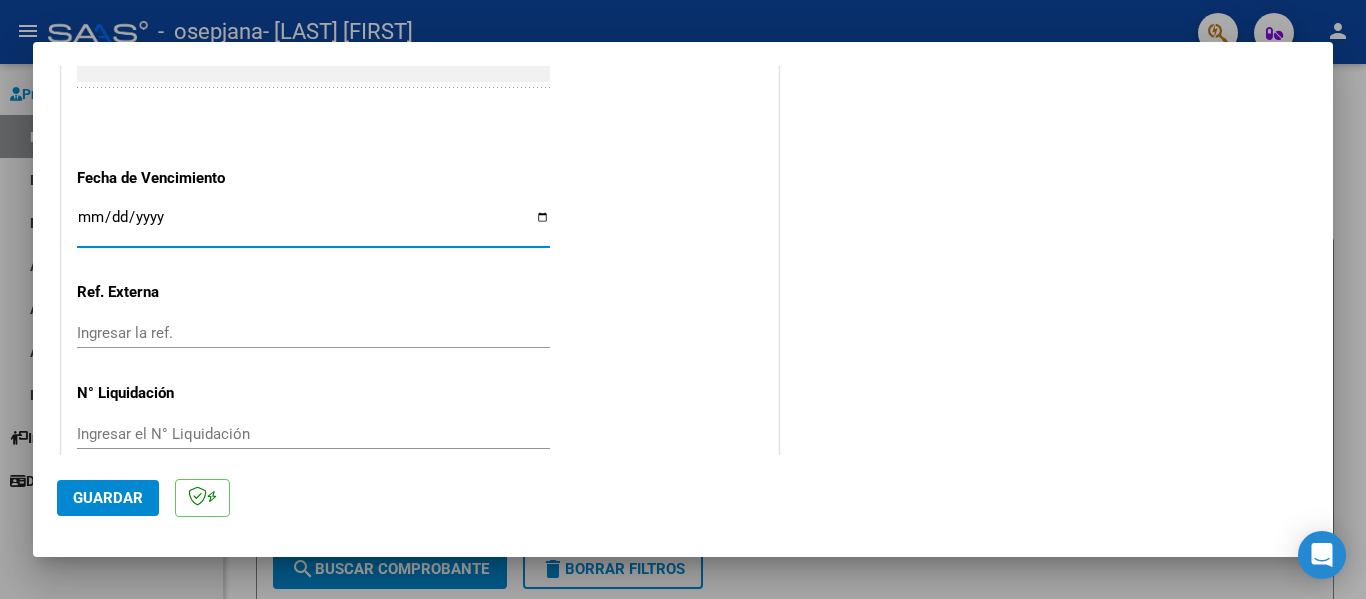 click on "Ingresar la fecha" at bounding box center (313, 225) 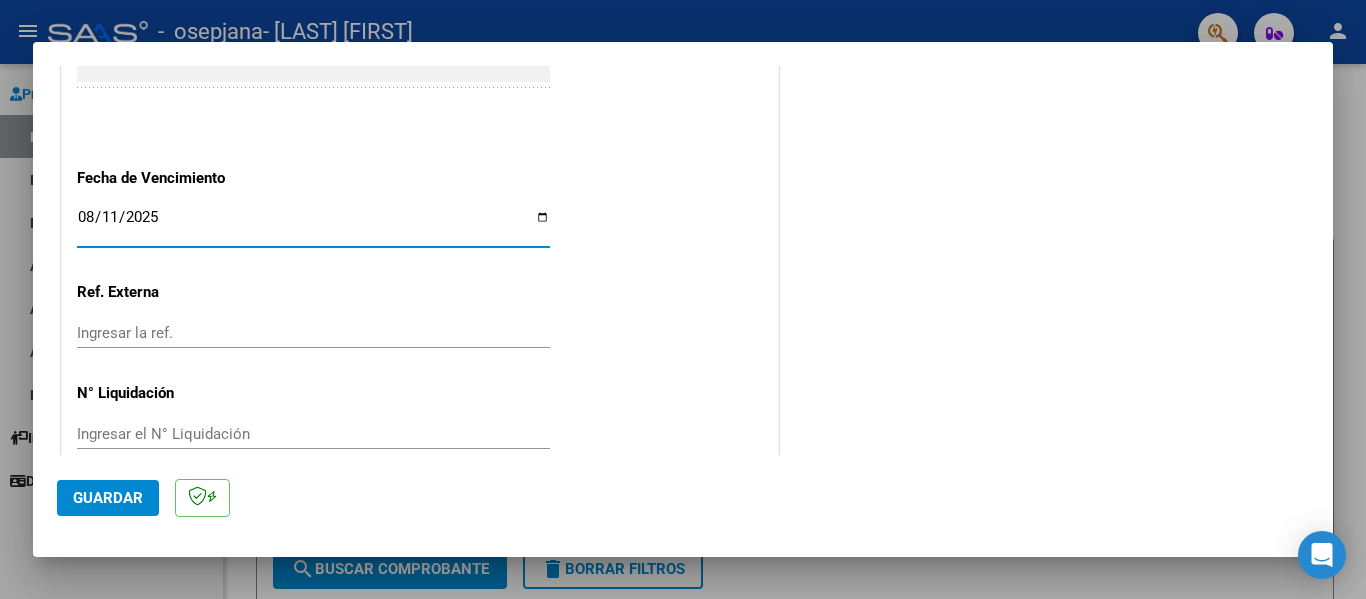 type on "2025-08-11" 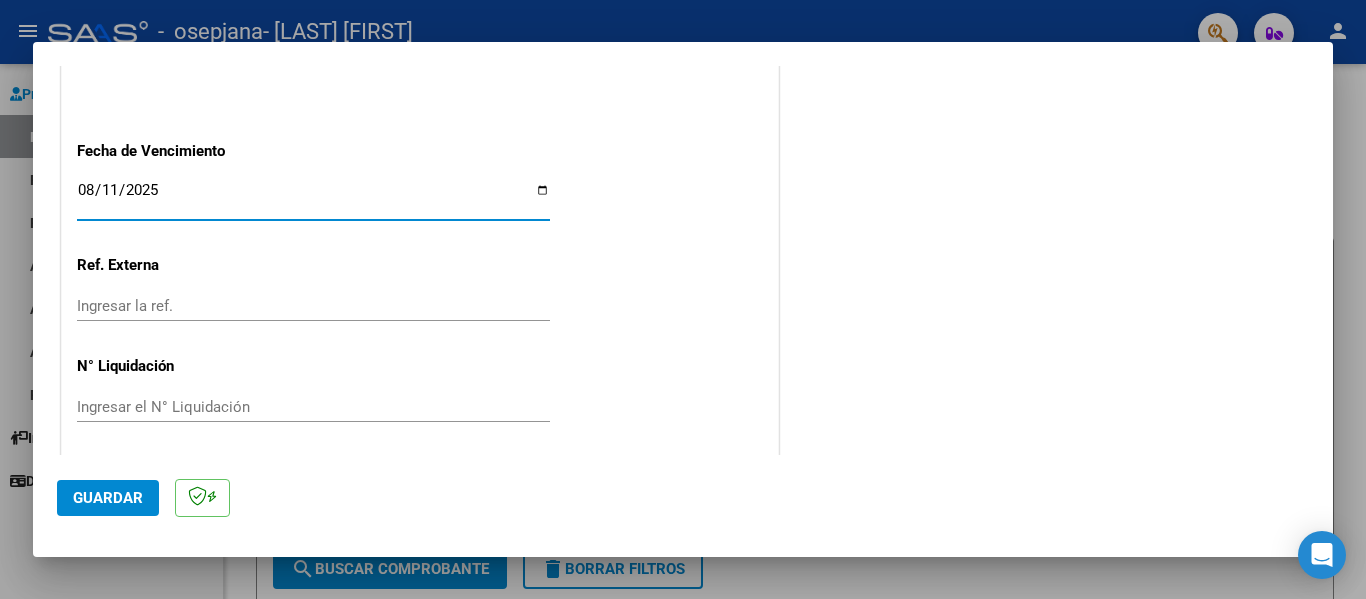 scroll, scrollTop: 1333, scrollLeft: 0, axis: vertical 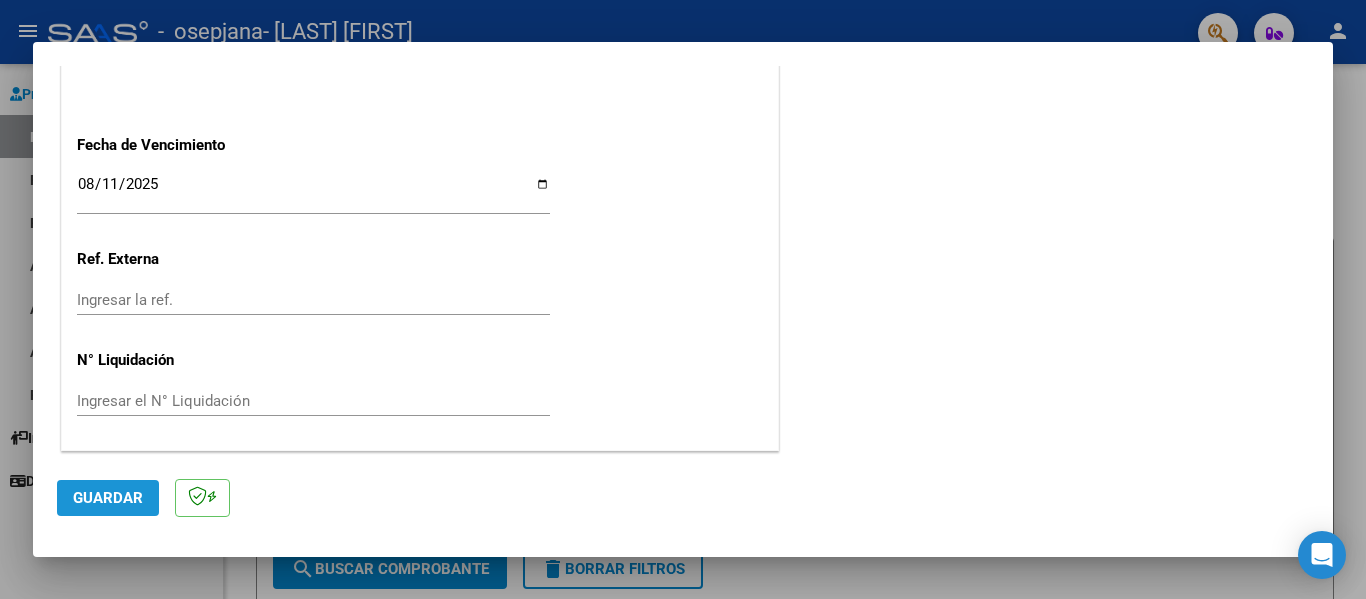 click on "Guardar" 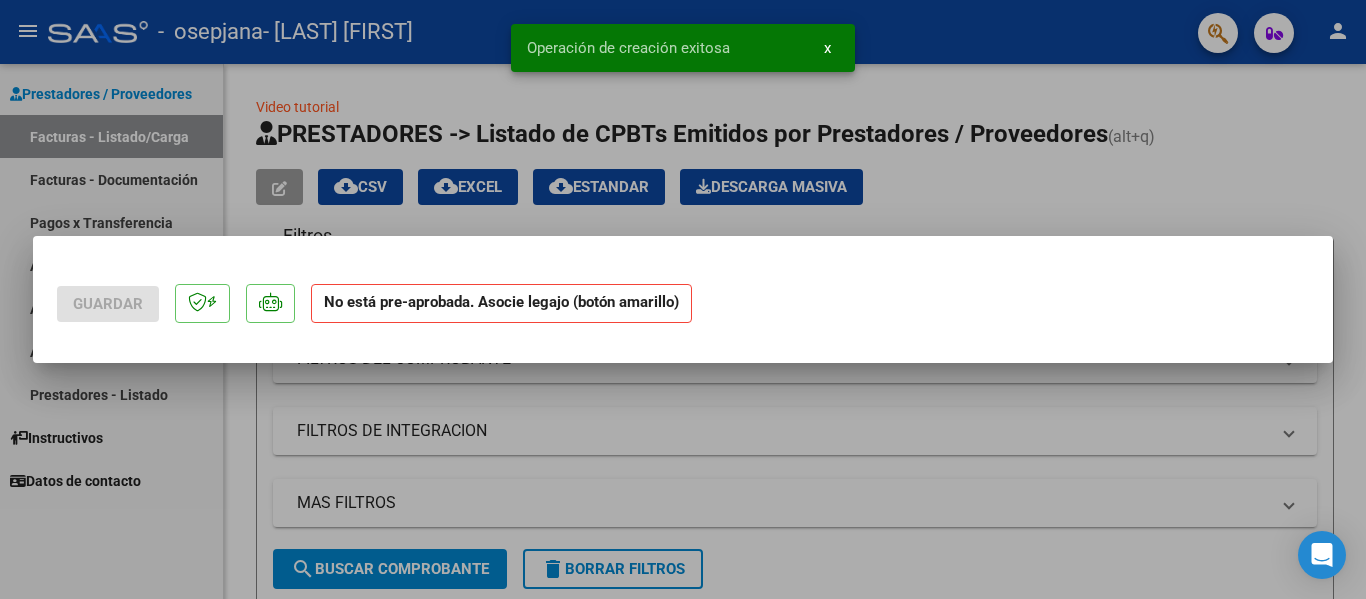 scroll, scrollTop: 0, scrollLeft: 0, axis: both 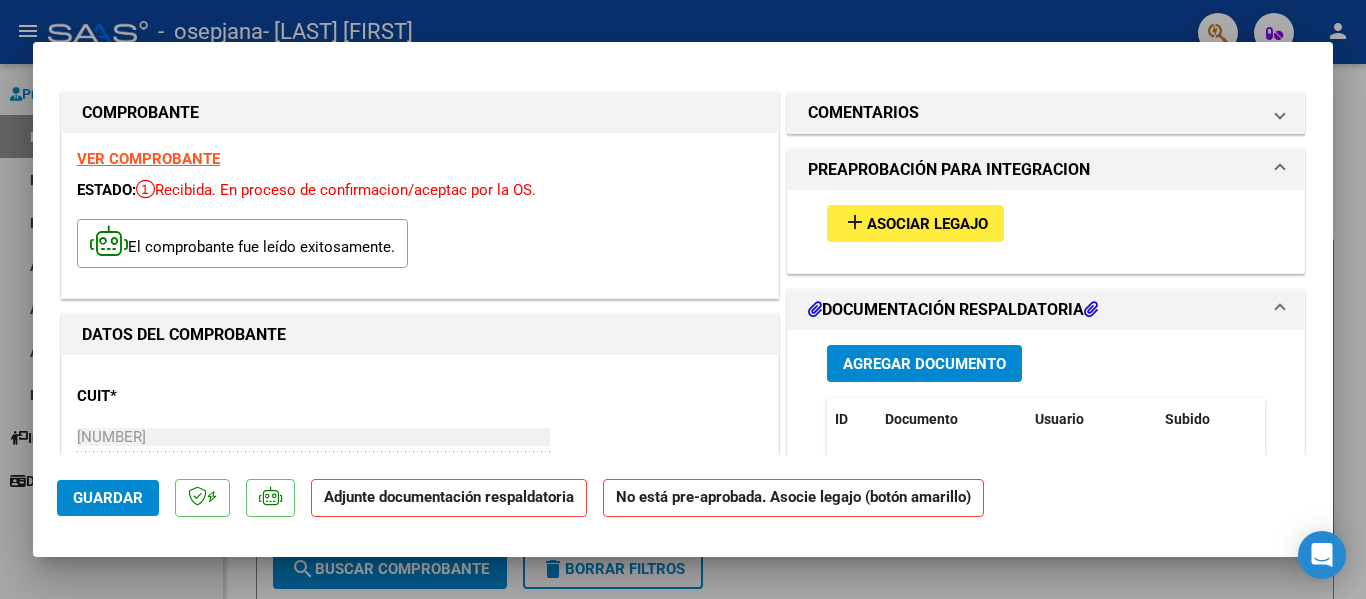 click on "Asociar Legajo" at bounding box center (927, 224) 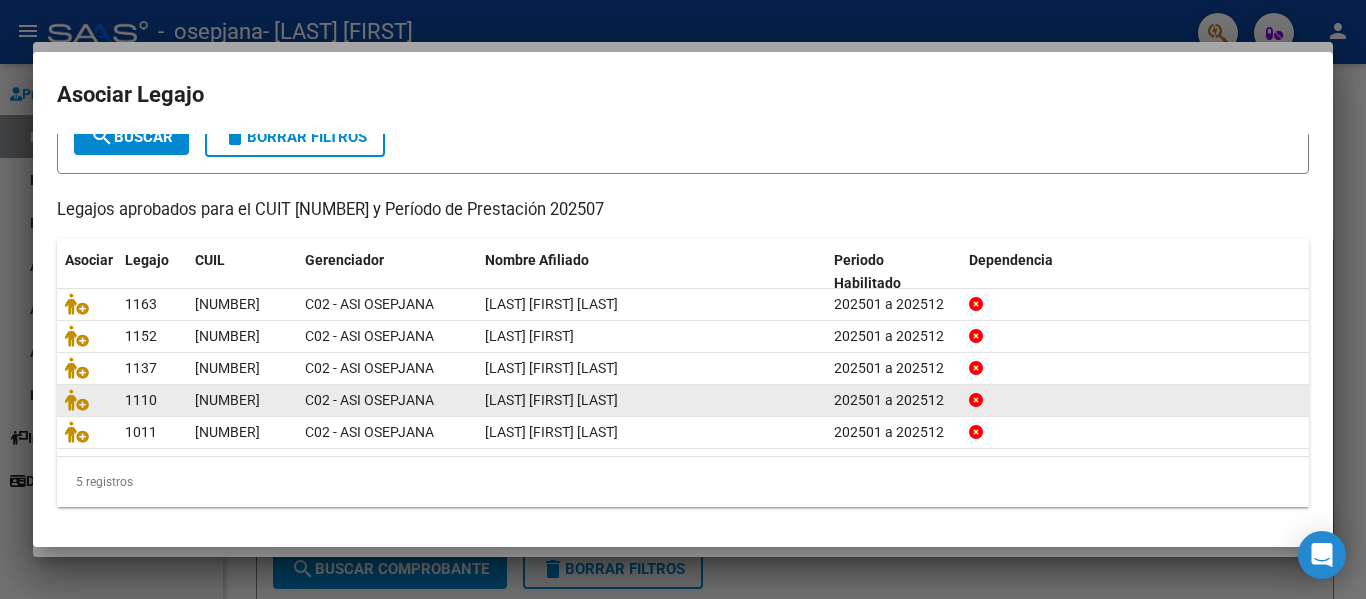 scroll, scrollTop: 137, scrollLeft: 0, axis: vertical 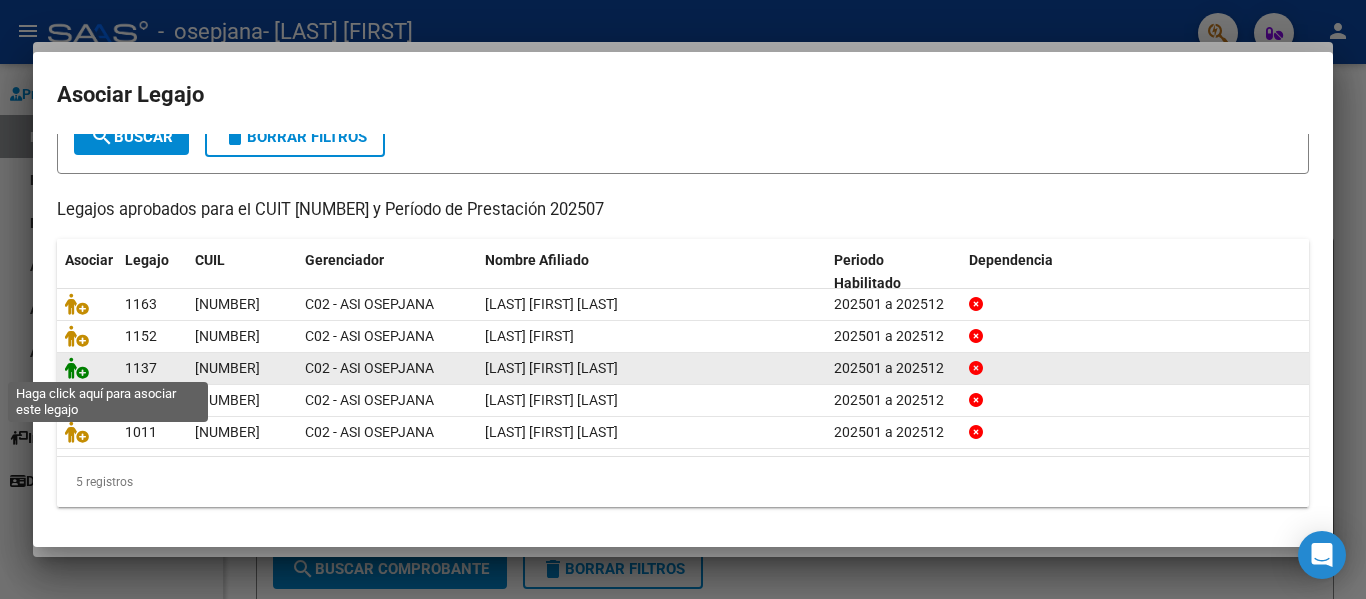 click 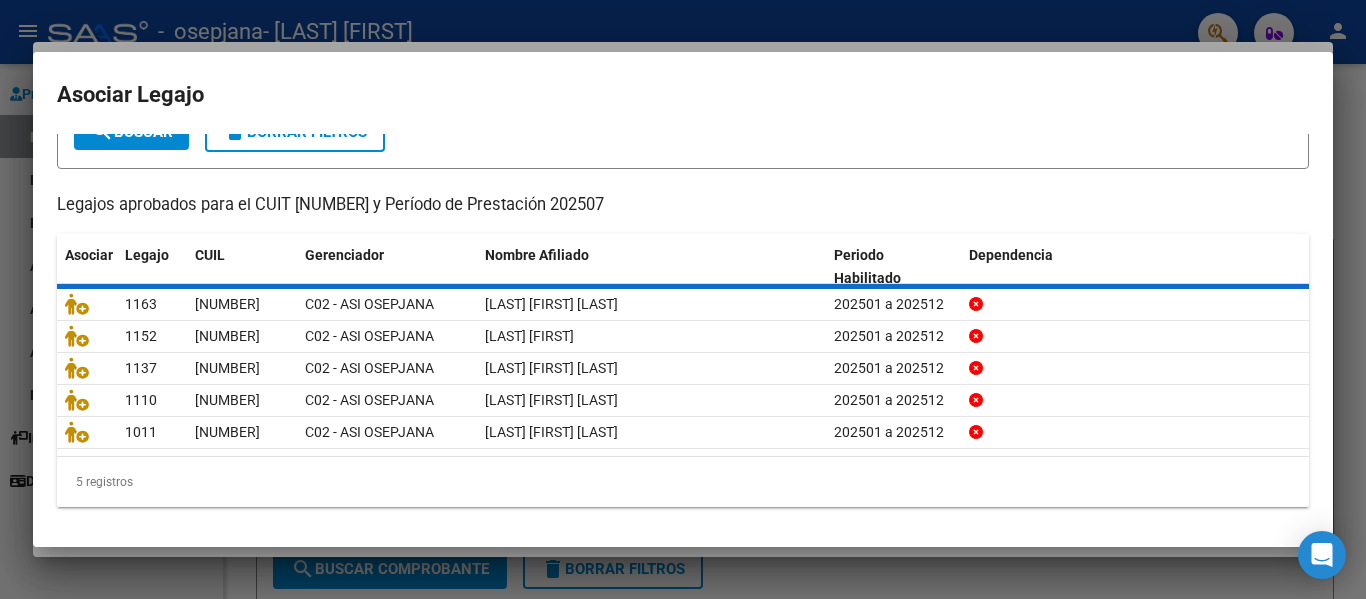 scroll, scrollTop: 0, scrollLeft: 0, axis: both 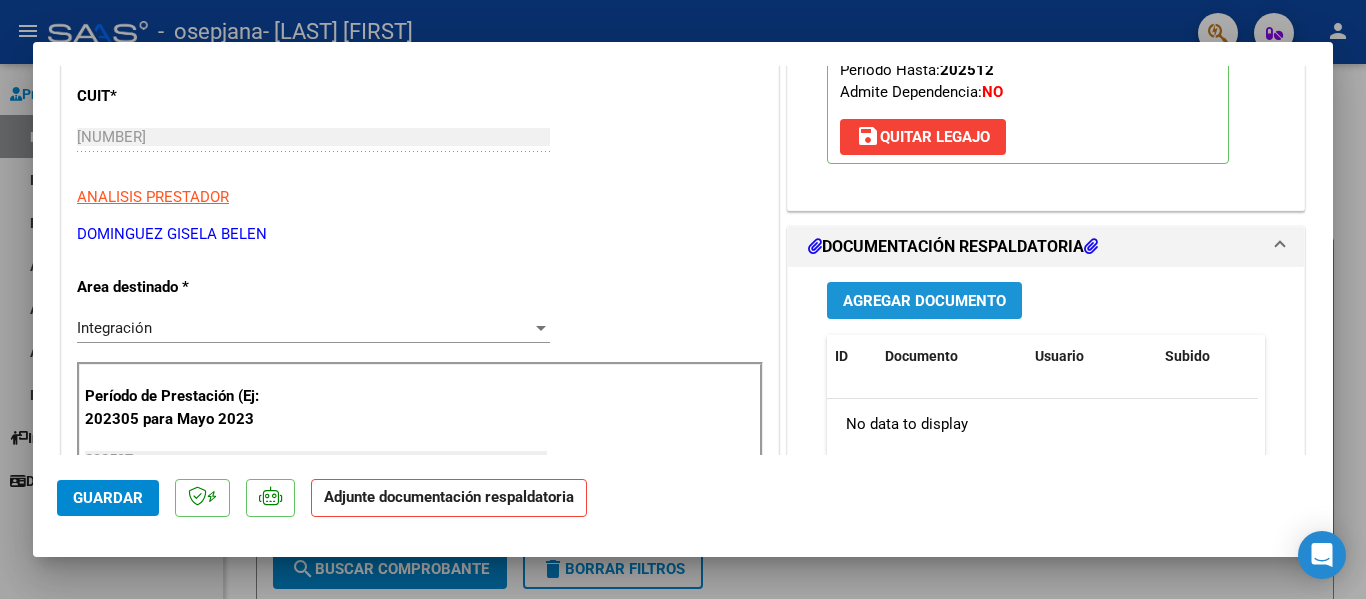 click on "Agregar Documento" at bounding box center [924, 301] 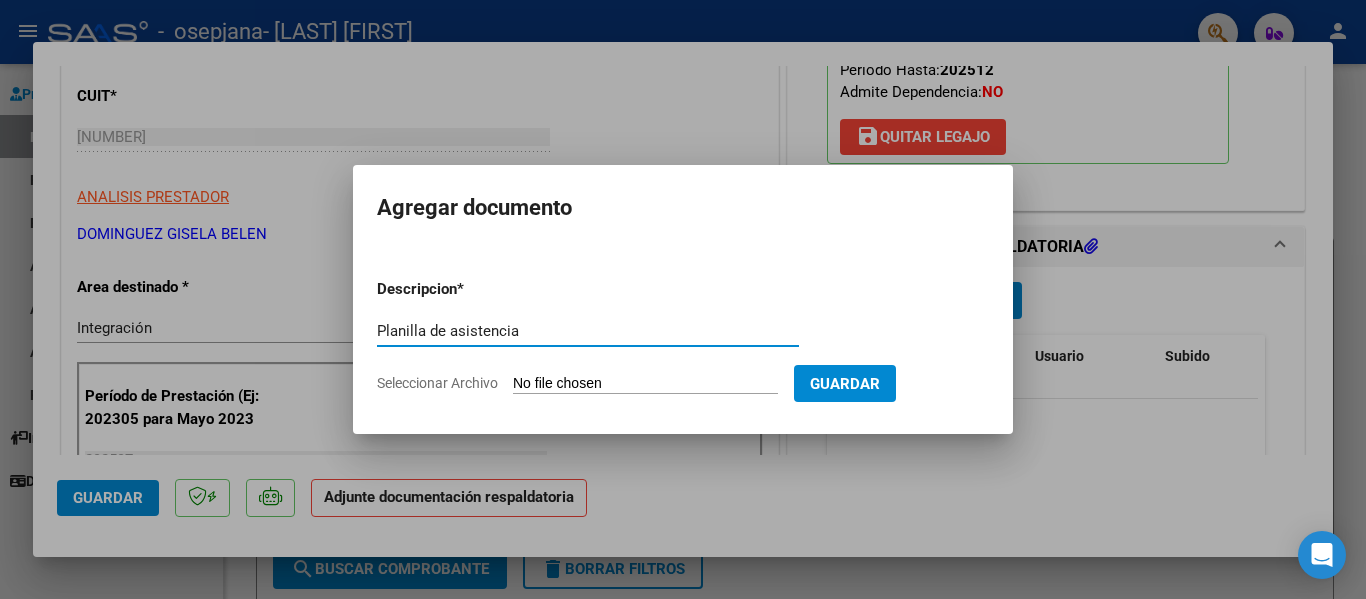 type on "Planilla de asistencia" 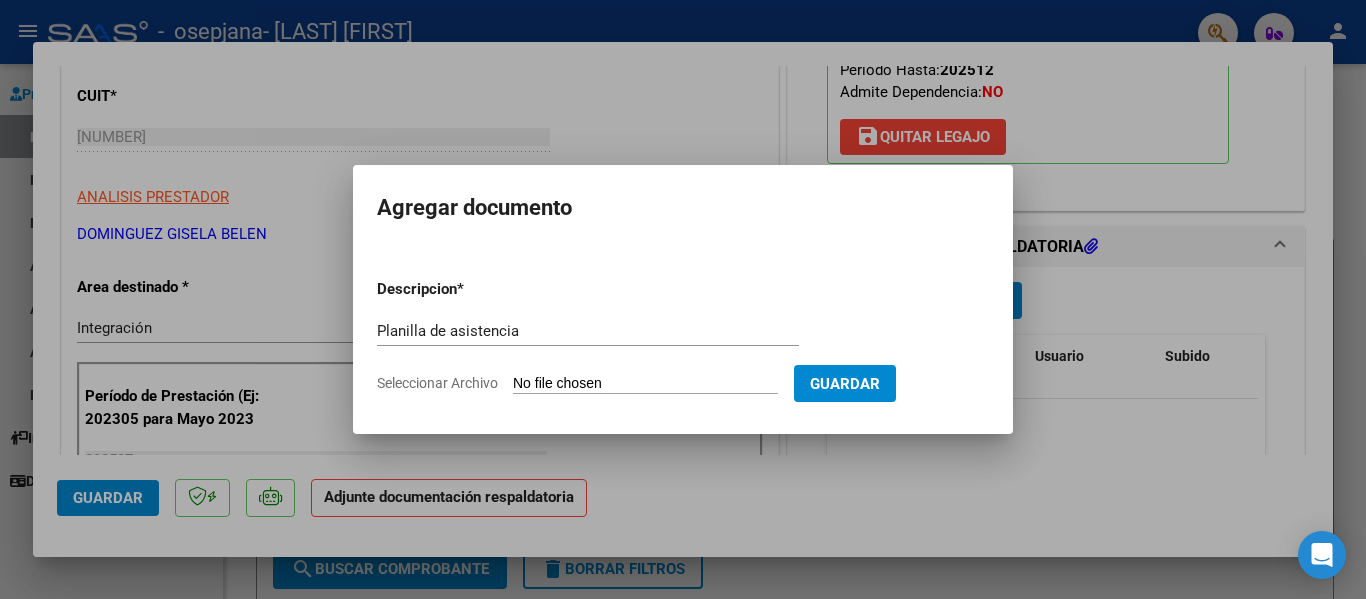 click on "Seleccionar Archivo" at bounding box center (645, 384) 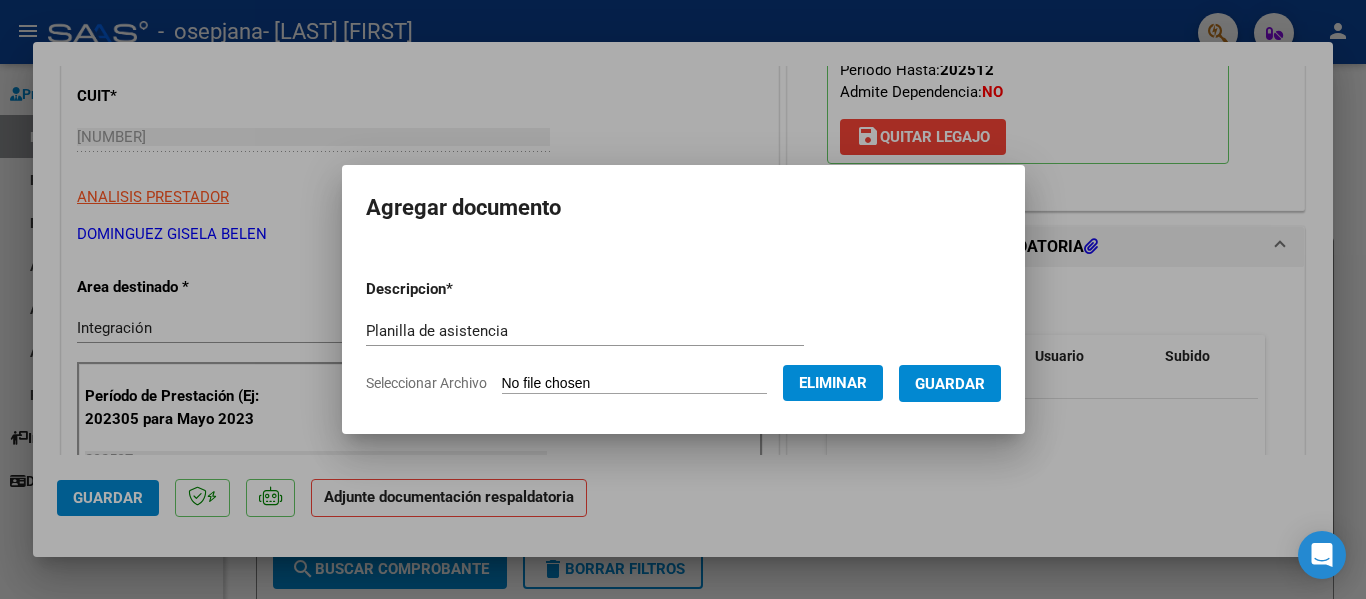 click on "Guardar" at bounding box center [950, 384] 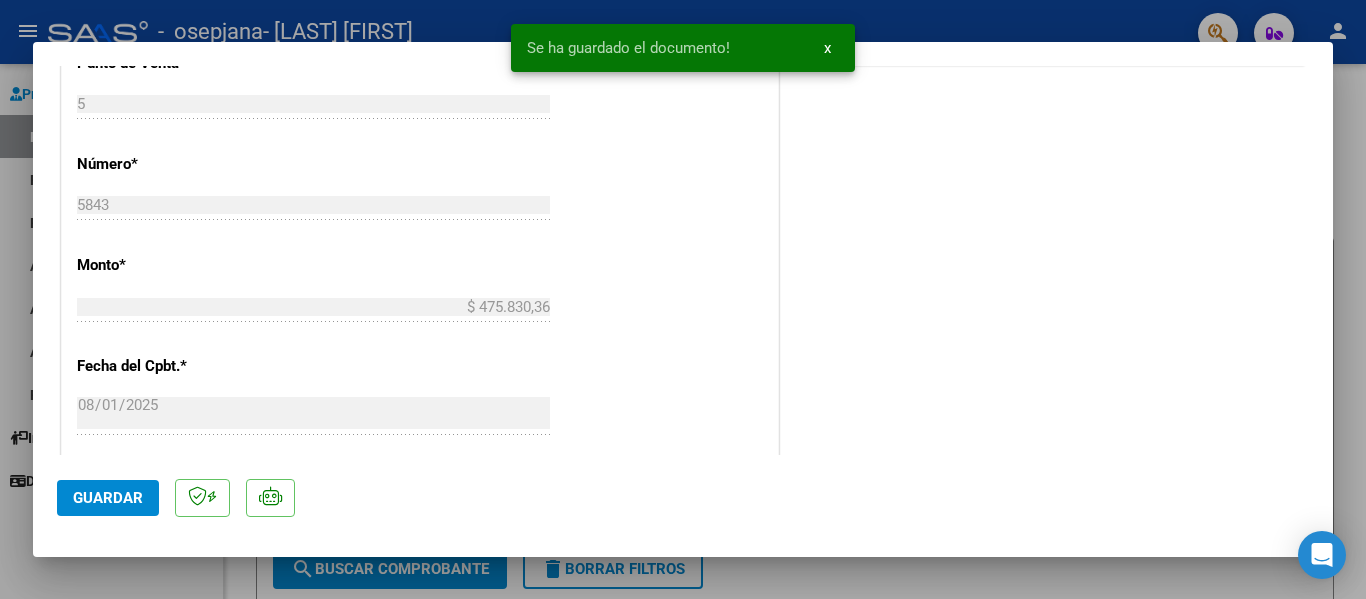 scroll, scrollTop: 1100, scrollLeft: 0, axis: vertical 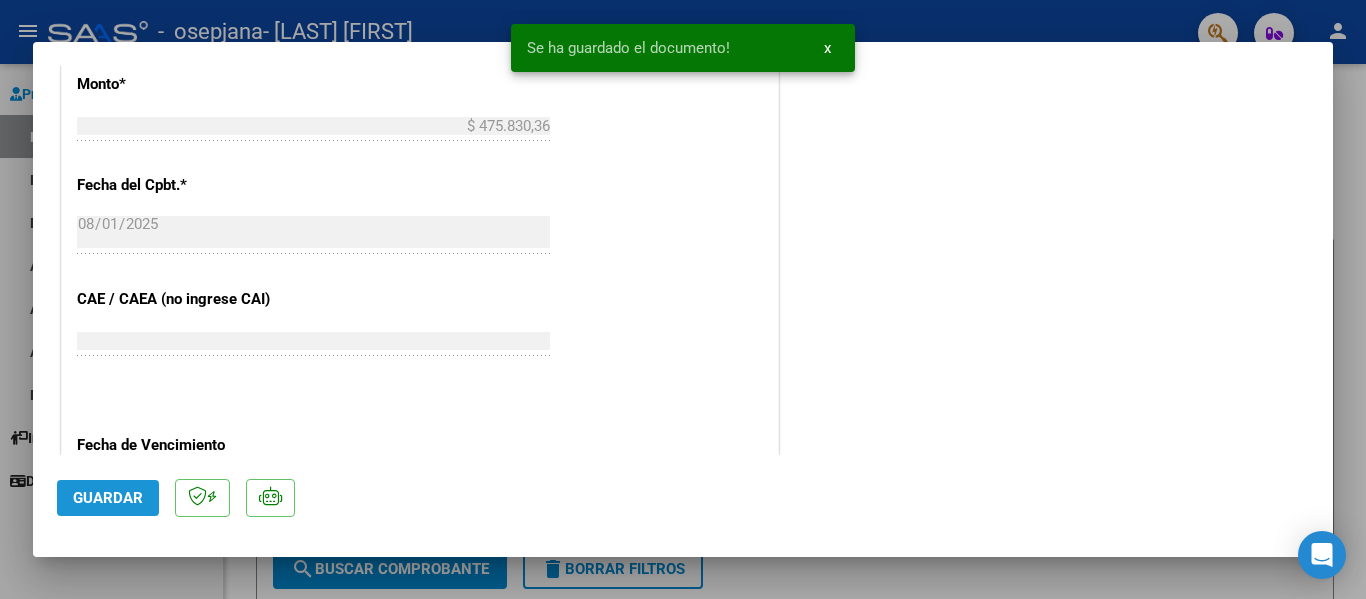 click on "Guardar" 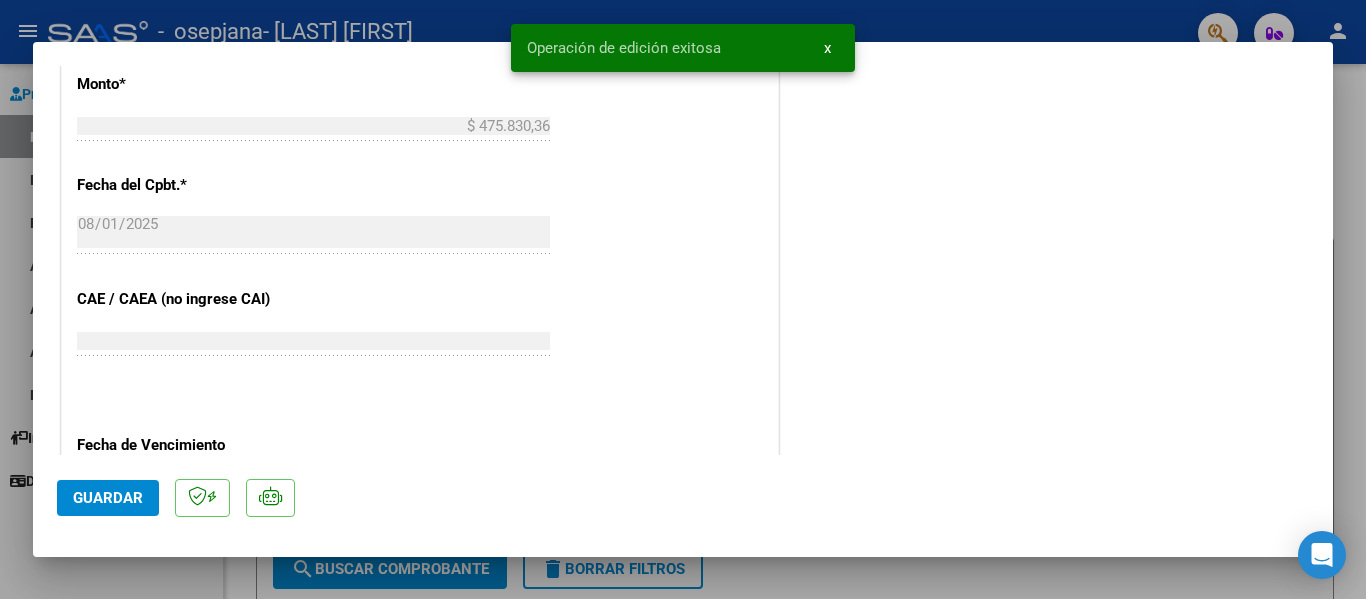 click at bounding box center [683, 299] 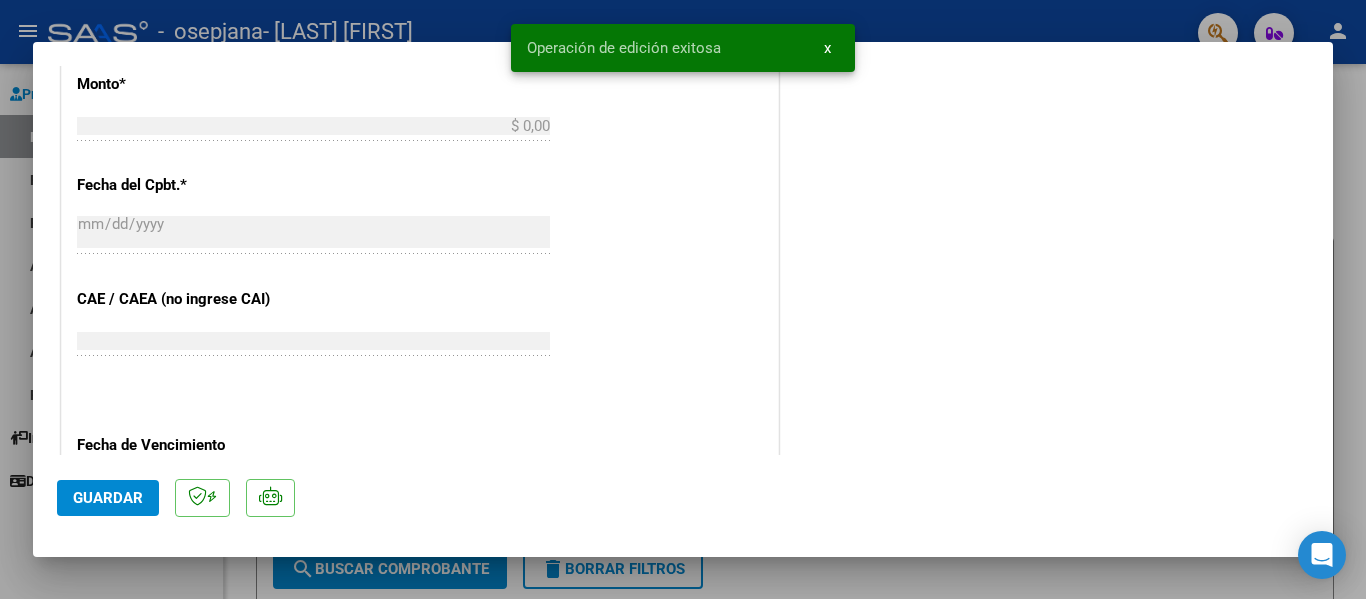 scroll, scrollTop: 0, scrollLeft: 0, axis: both 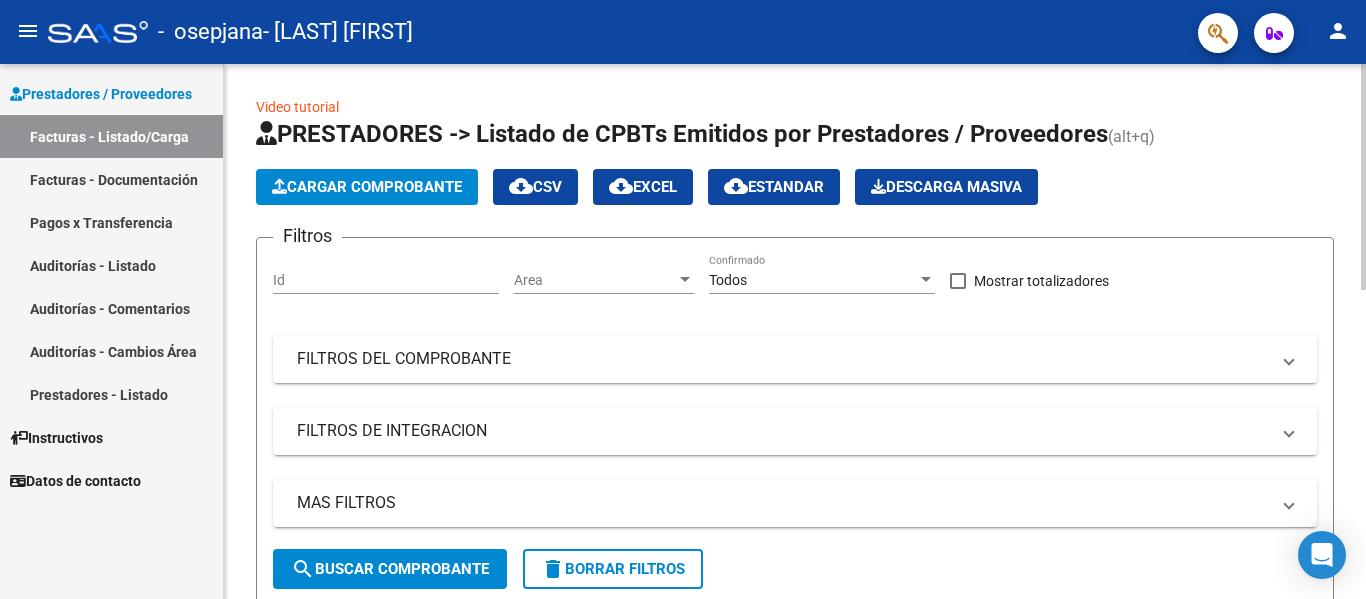 click on "Cargar Comprobante" 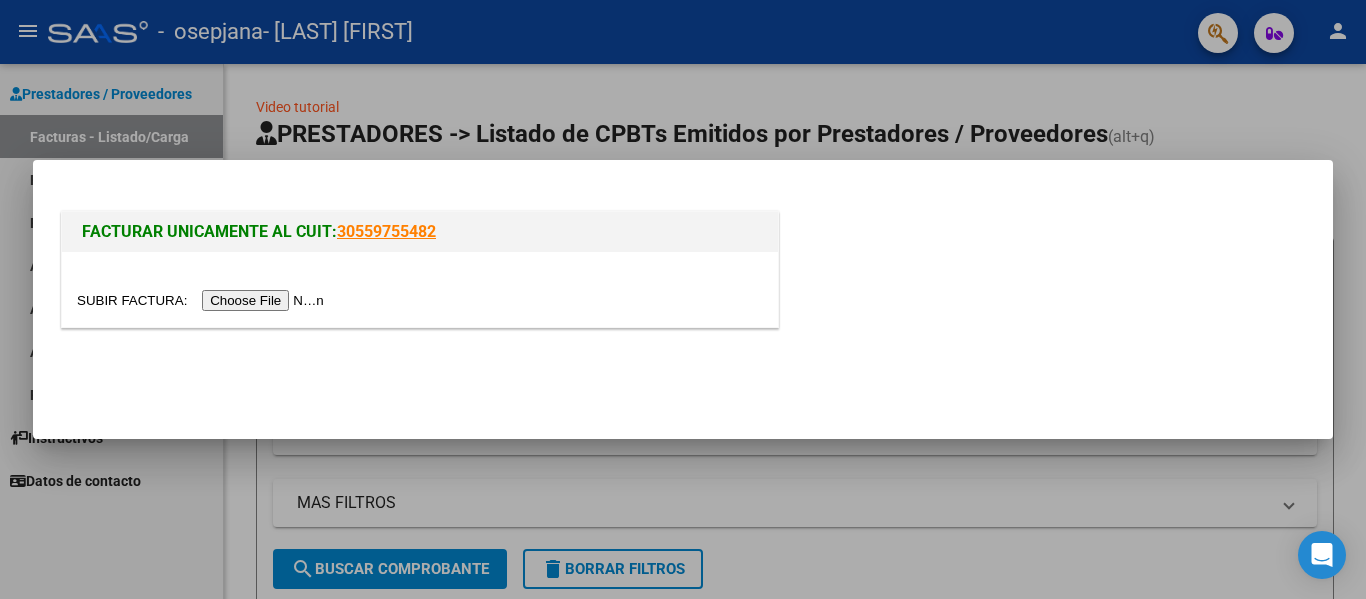 click at bounding box center [203, 300] 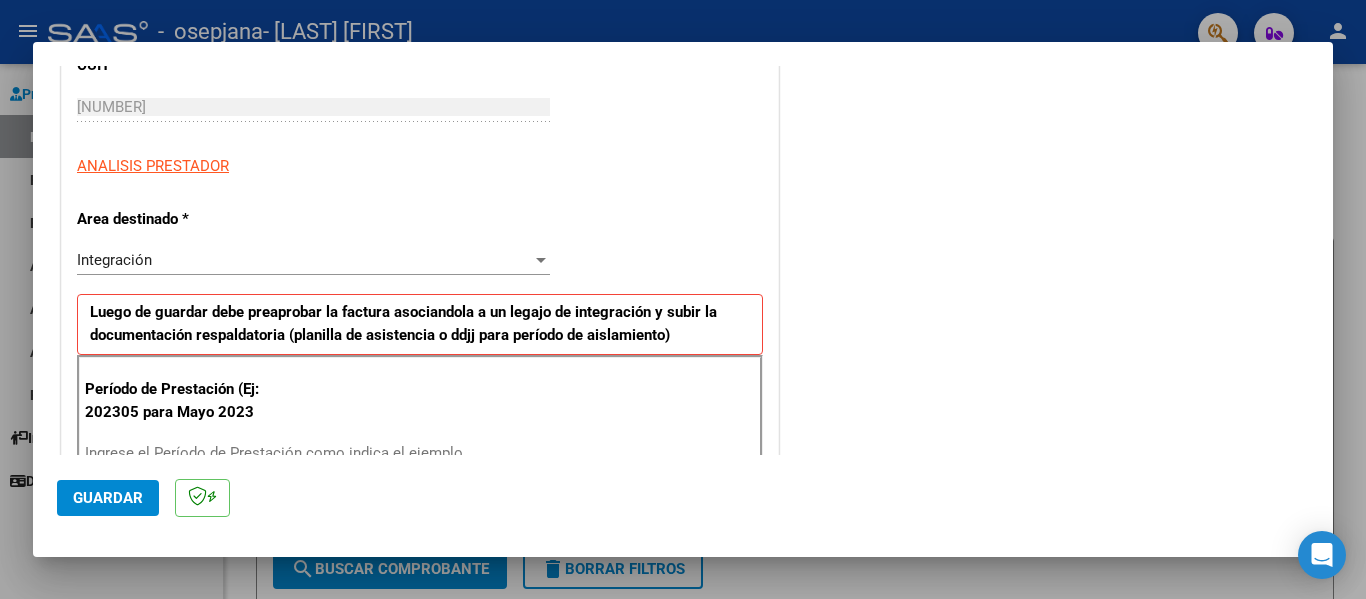 scroll, scrollTop: 400, scrollLeft: 0, axis: vertical 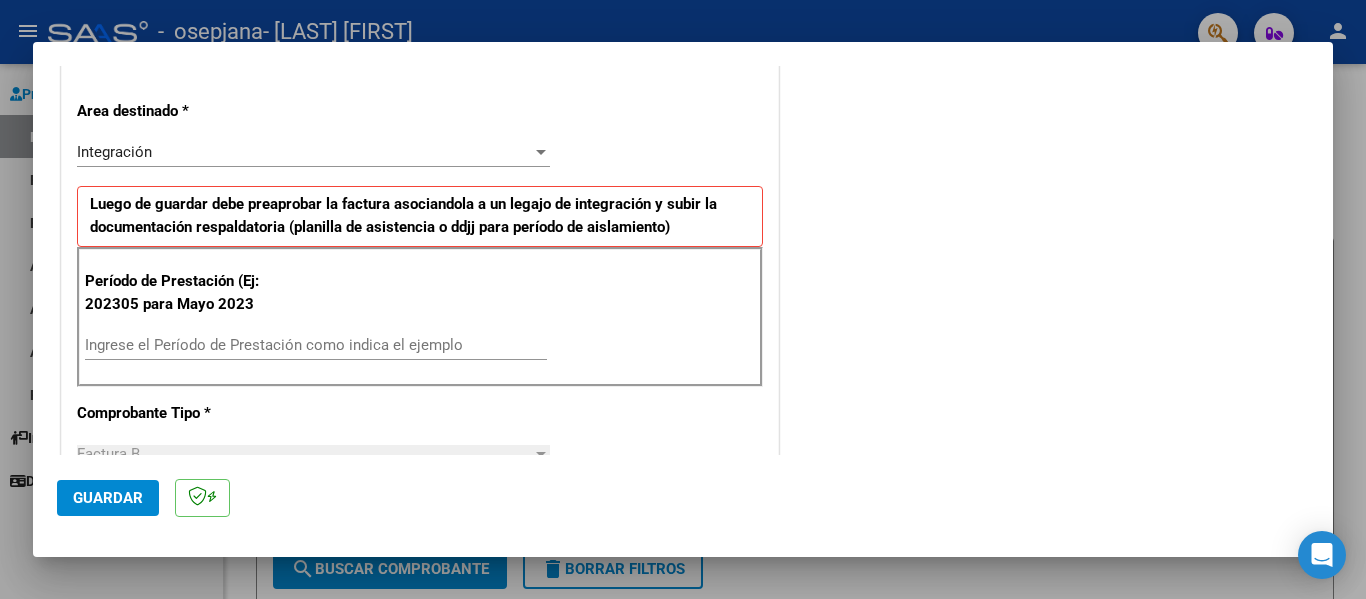 click on "Ingrese el Período de Prestación como indica el ejemplo" at bounding box center (316, 345) 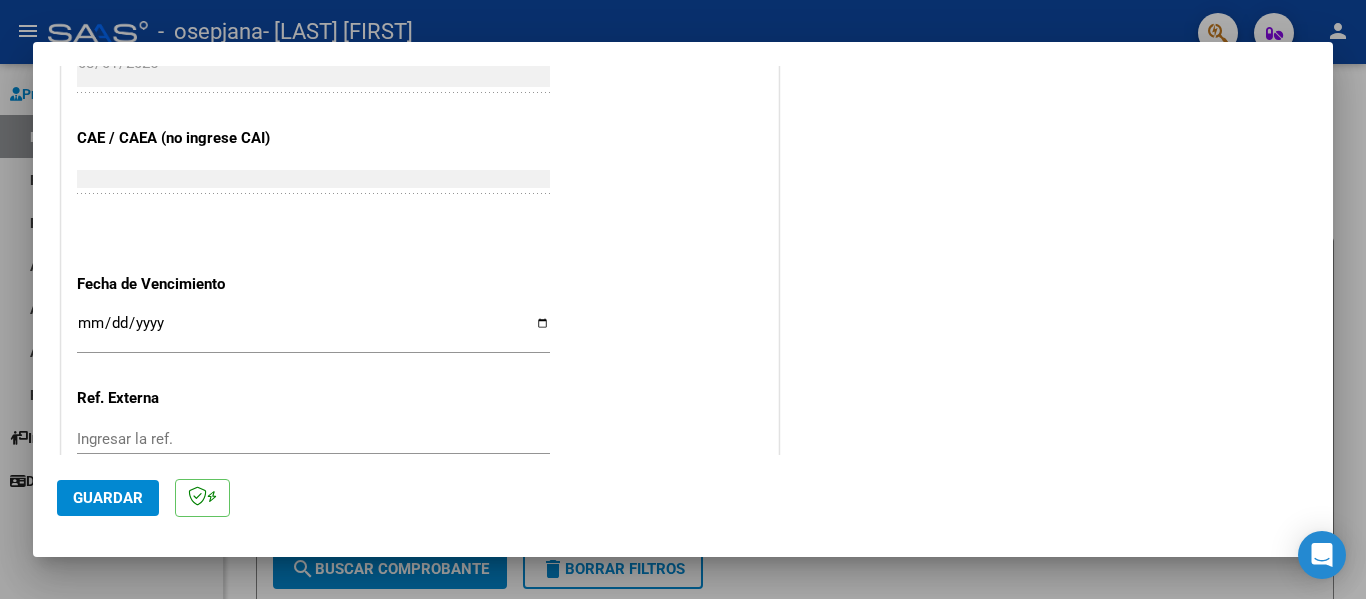 scroll, scrollTop: 1200, scrollLeft: 0, axis: vertical 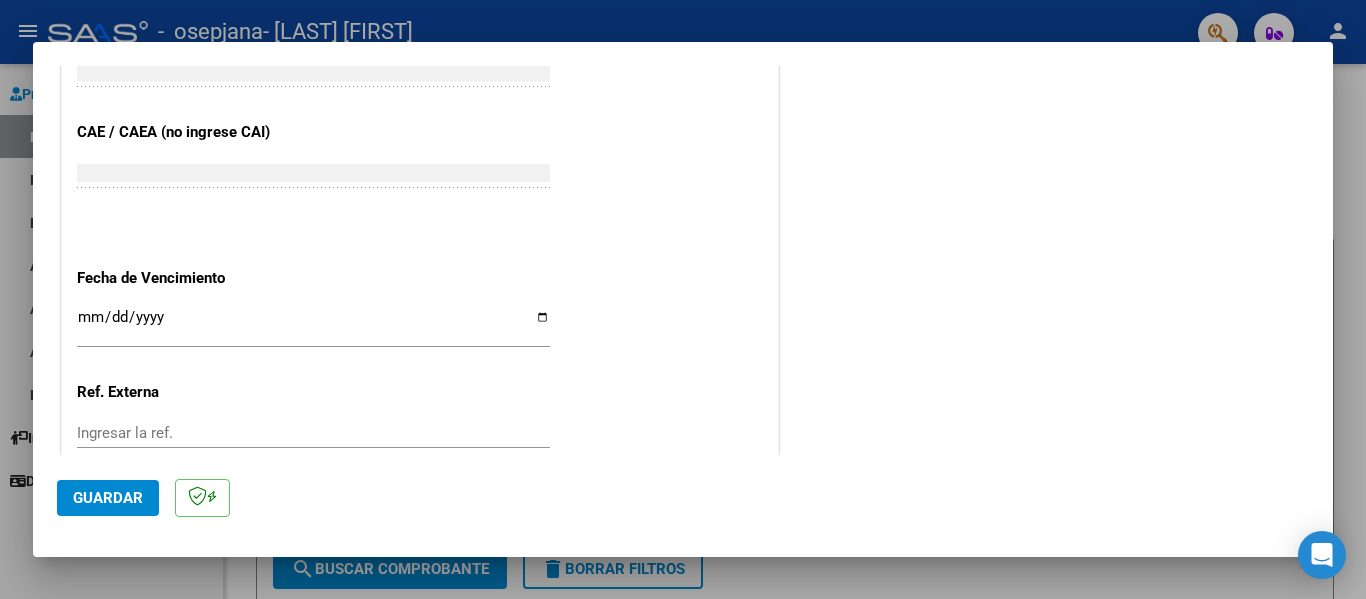 type on "202507" 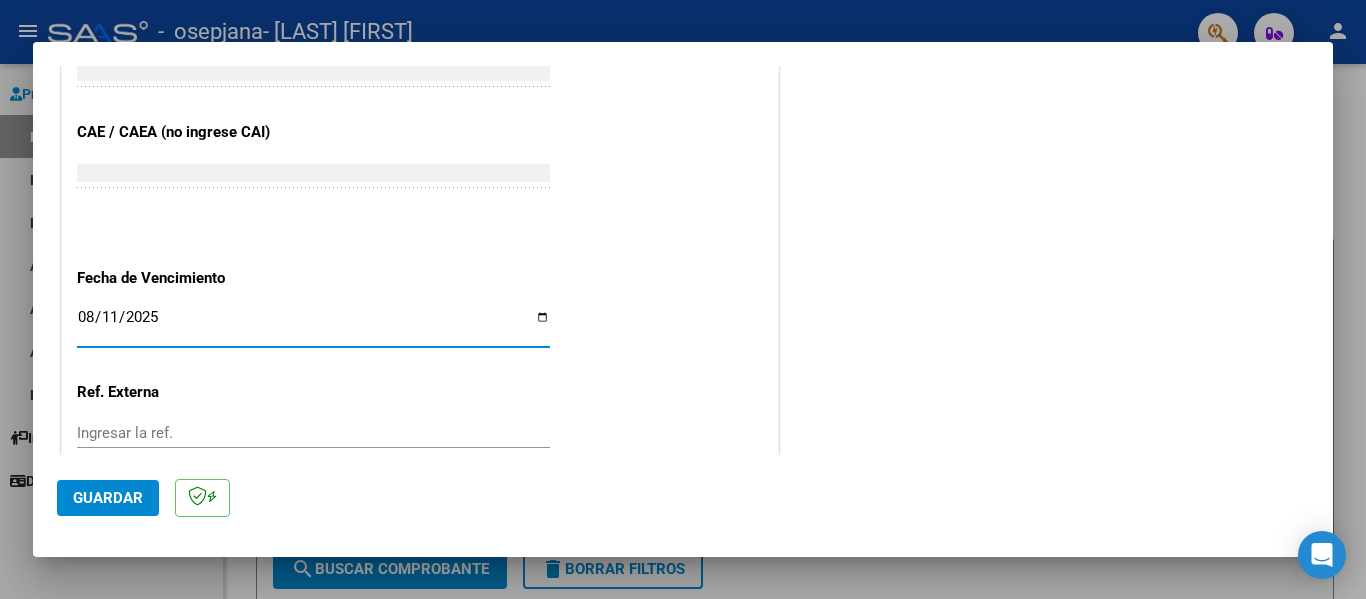 type on "2025-08-11" 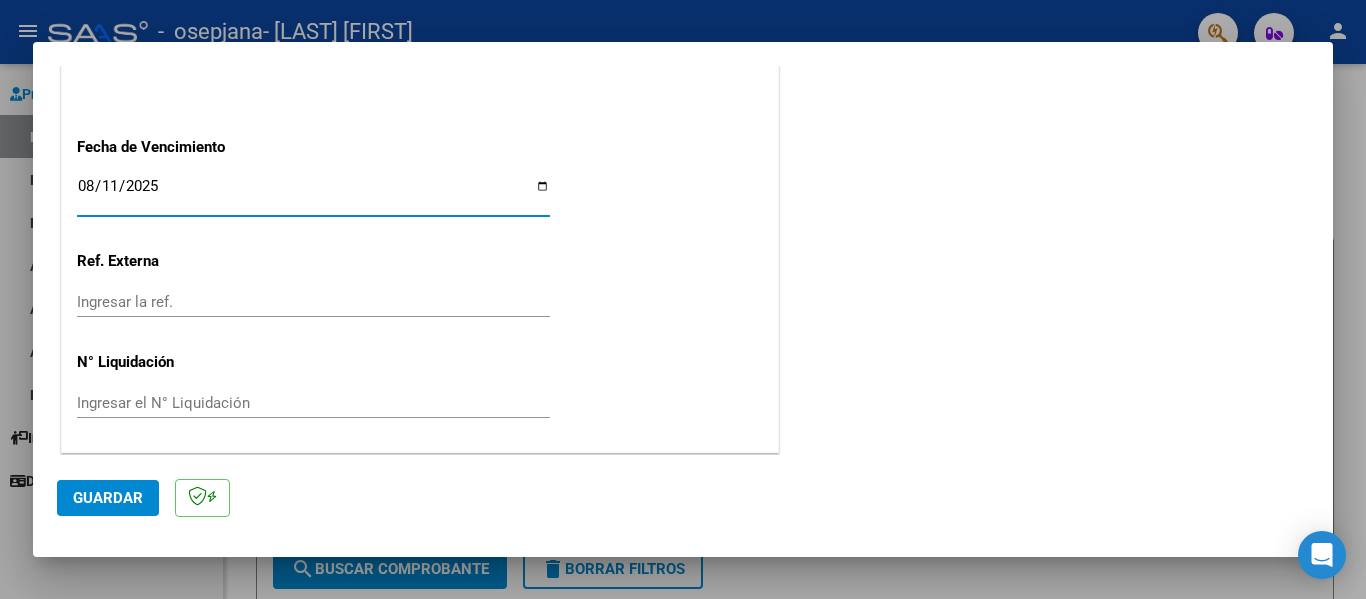 scroll, scrollTop: 1333, scrollLeft: 0, axis: vertical 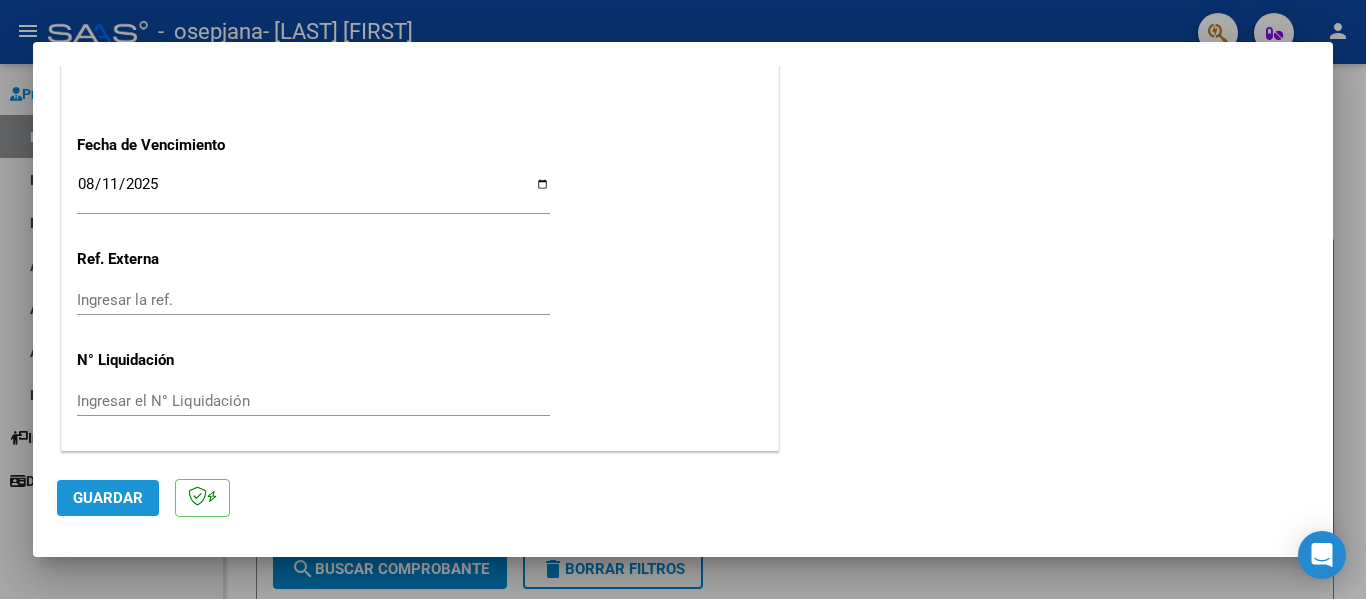 click on "Guardar" 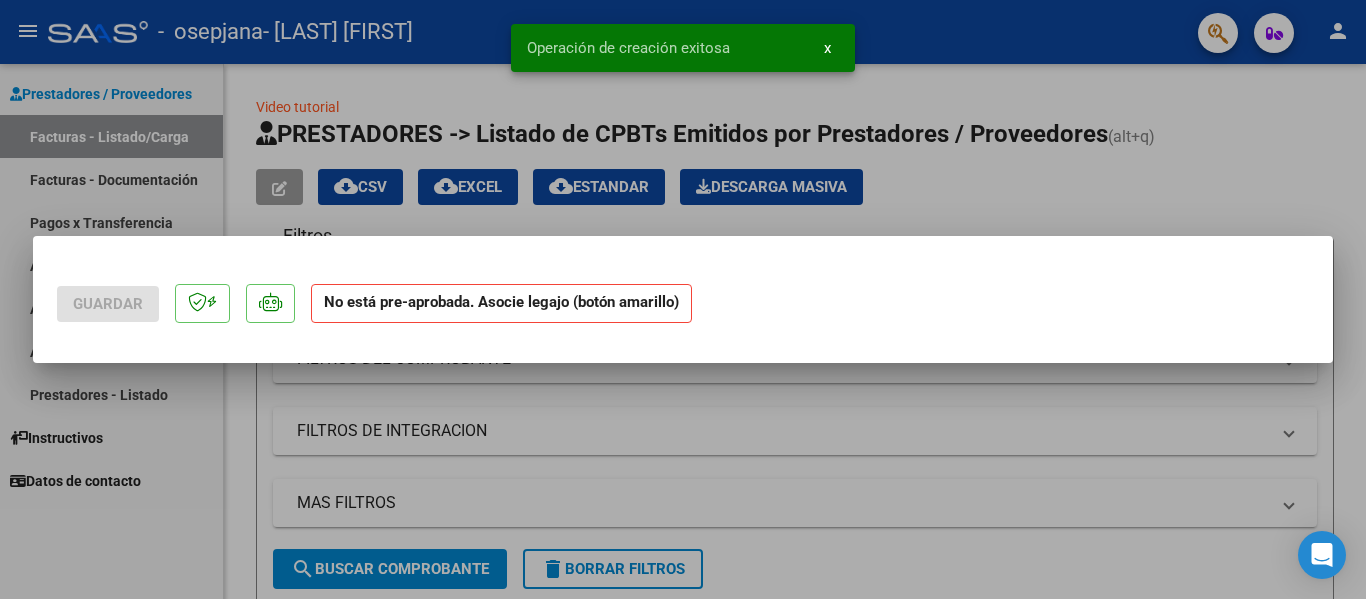 scroll, scrollTop: 0, scrollLeft: 0, axis: both 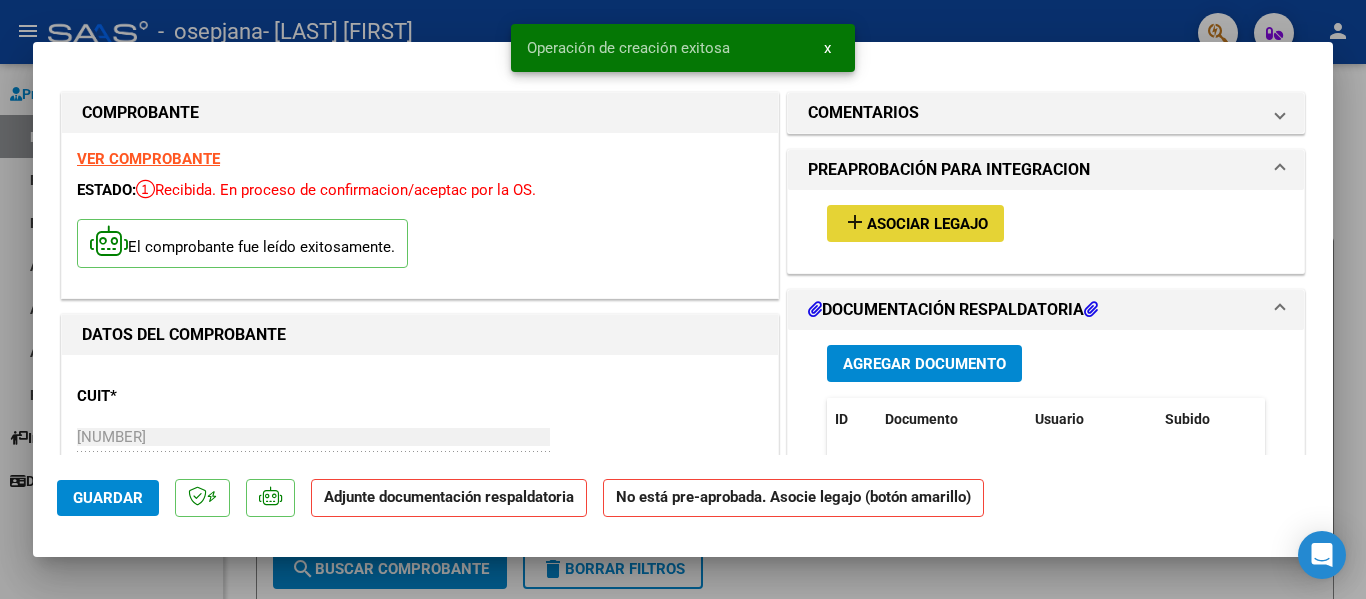 click on "Asociar Legajo" at bounding box center [927, 224] 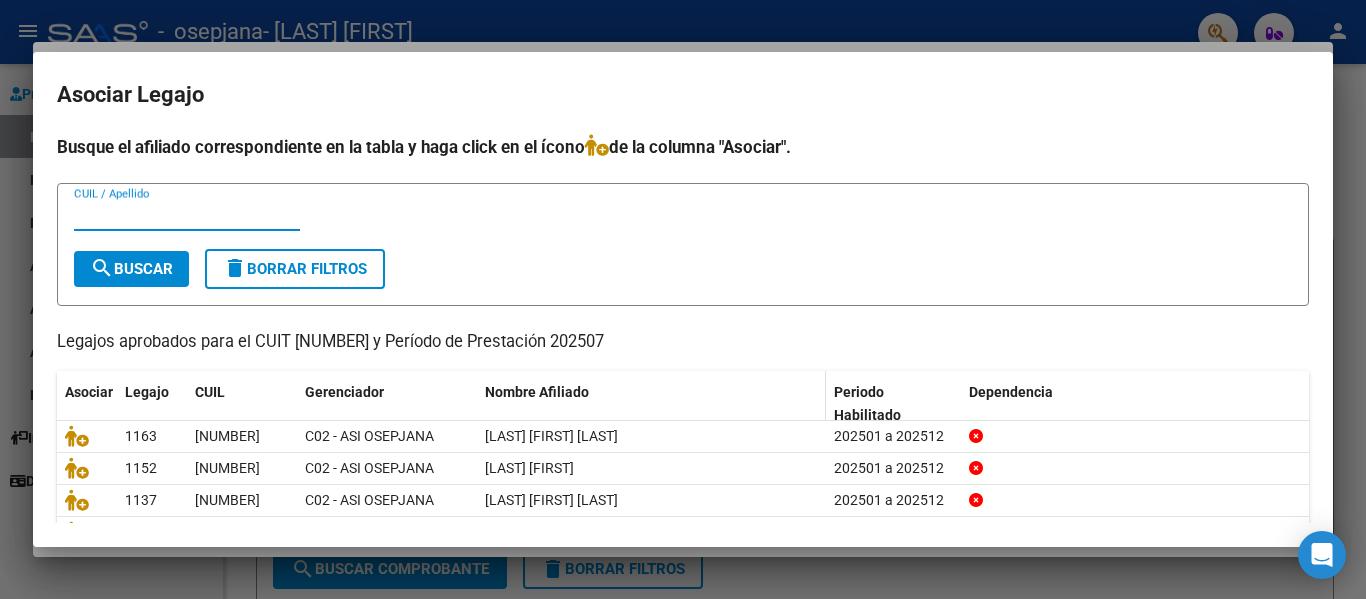 scroll, scrollTop: 100, scrollLeft: 0, axis: vertical 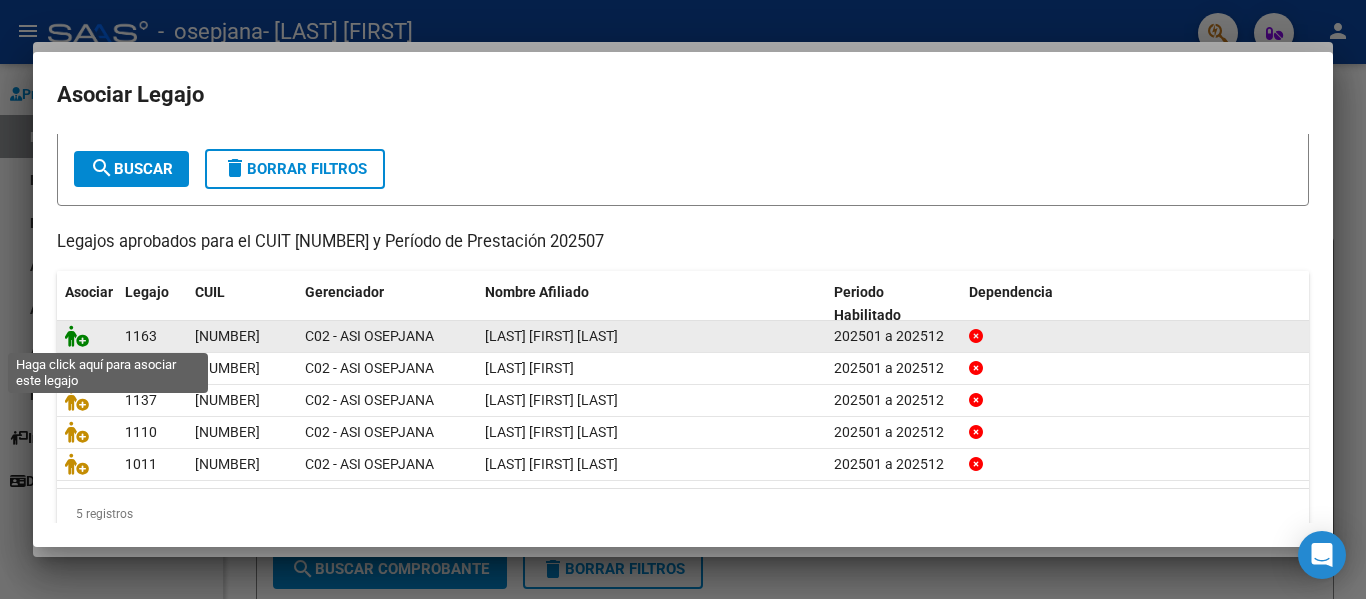 click 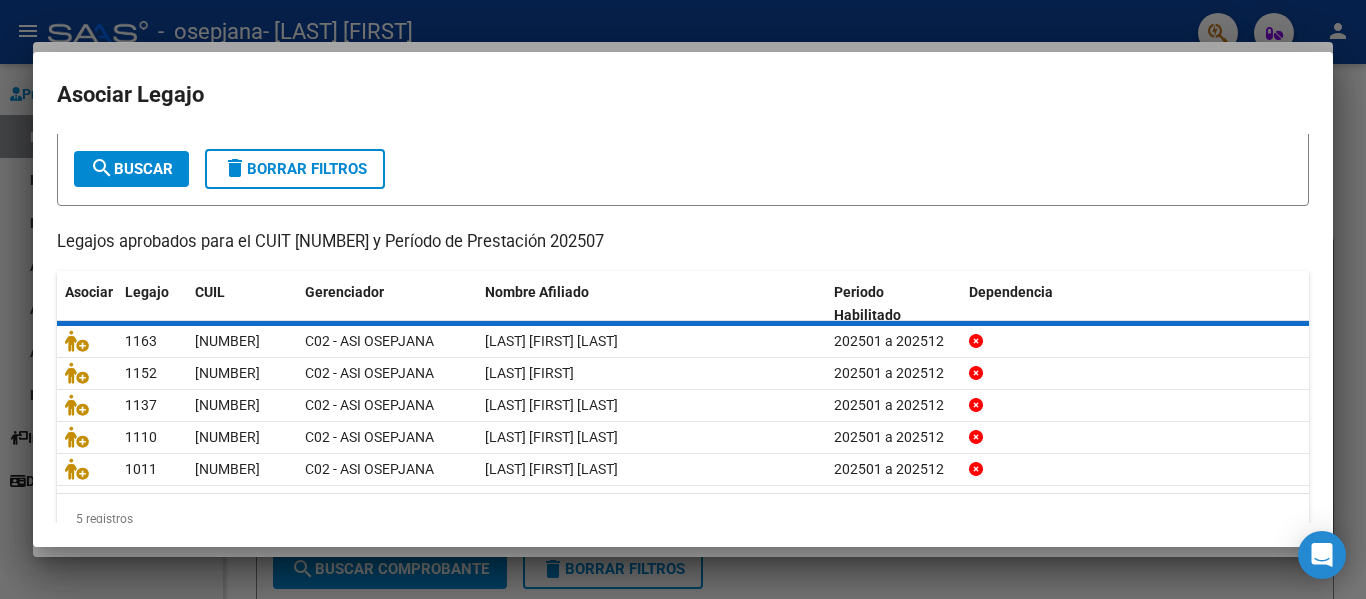 scroll, scrollTop: 0, scrollLeft: 0, axis: both 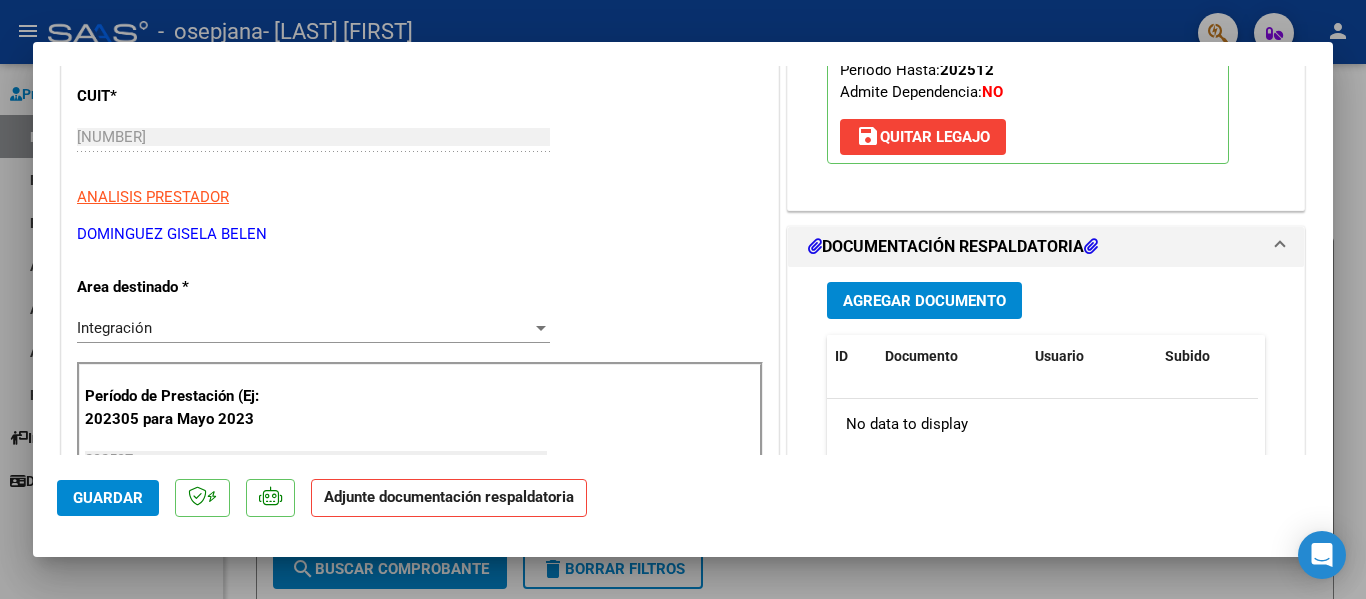 click on "Agregar Documento" at bounding box center (924, 301) 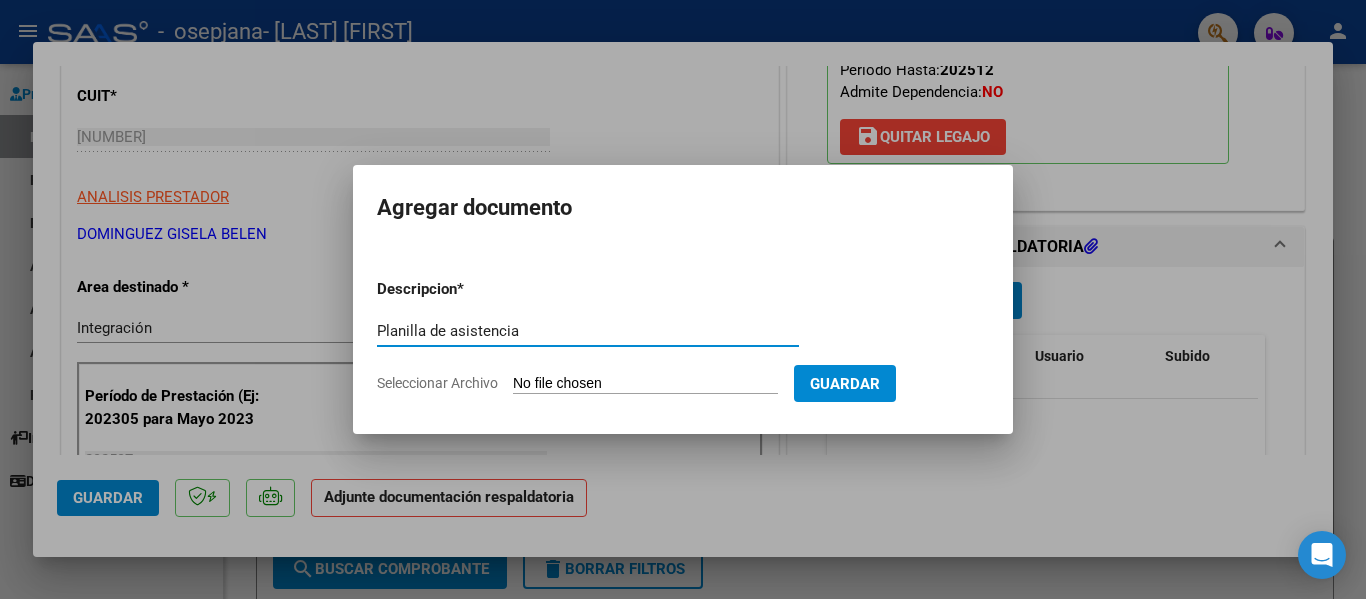 type on "Planilla de asistencia" 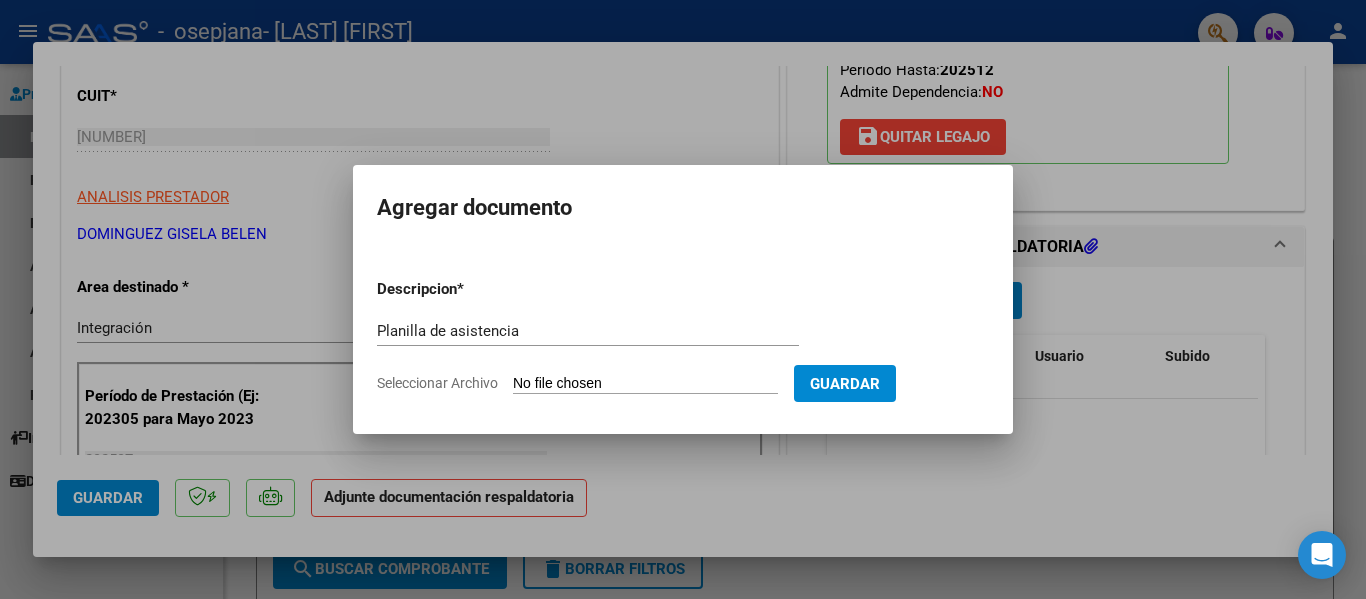 click on "Seleccionar Archivo" at bounding box center [645, 384] 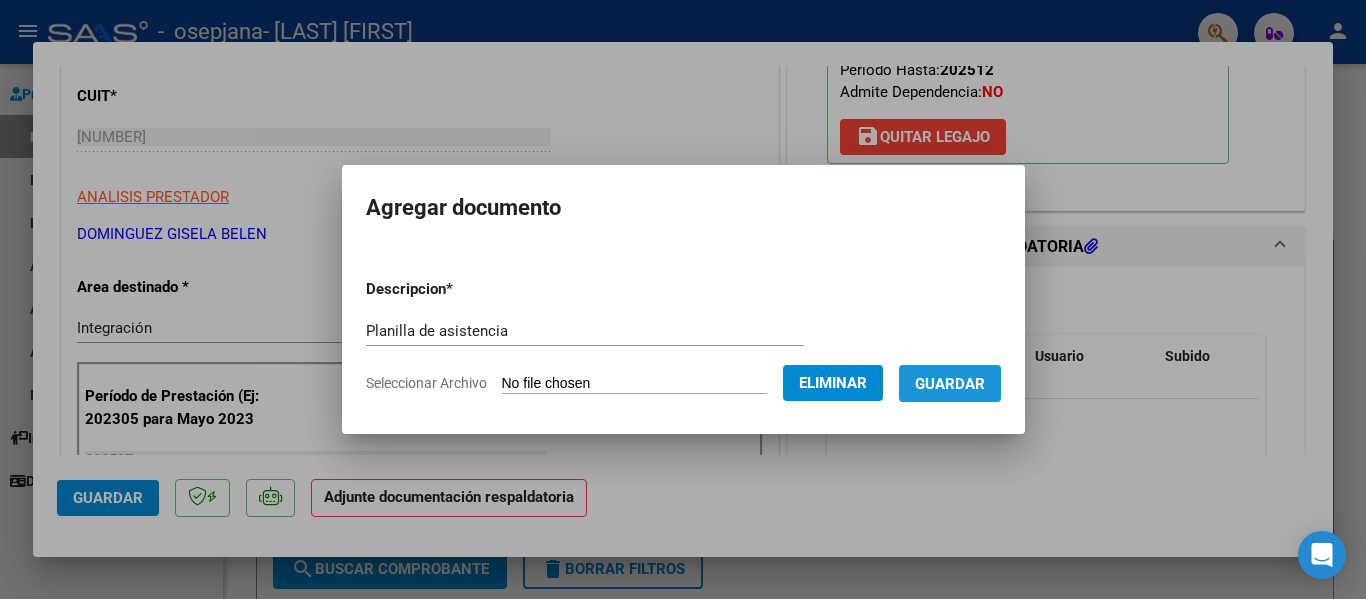 click on "Guardar" at bounding box center [950, 383] 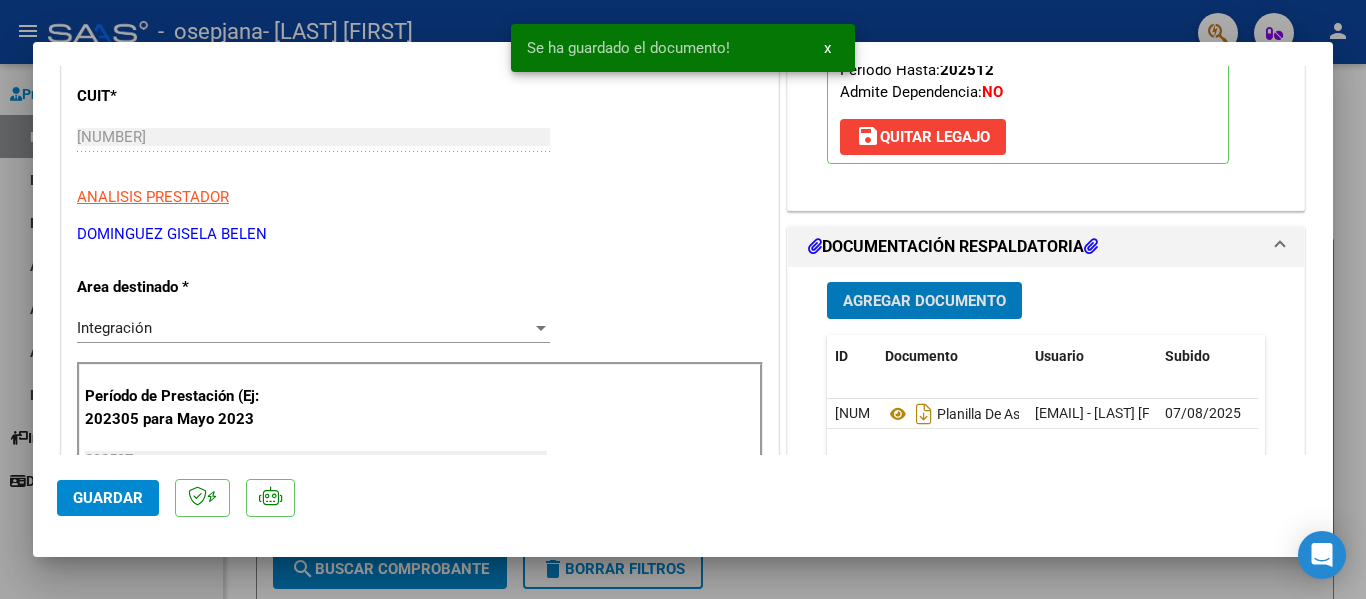 click on "Guardar" 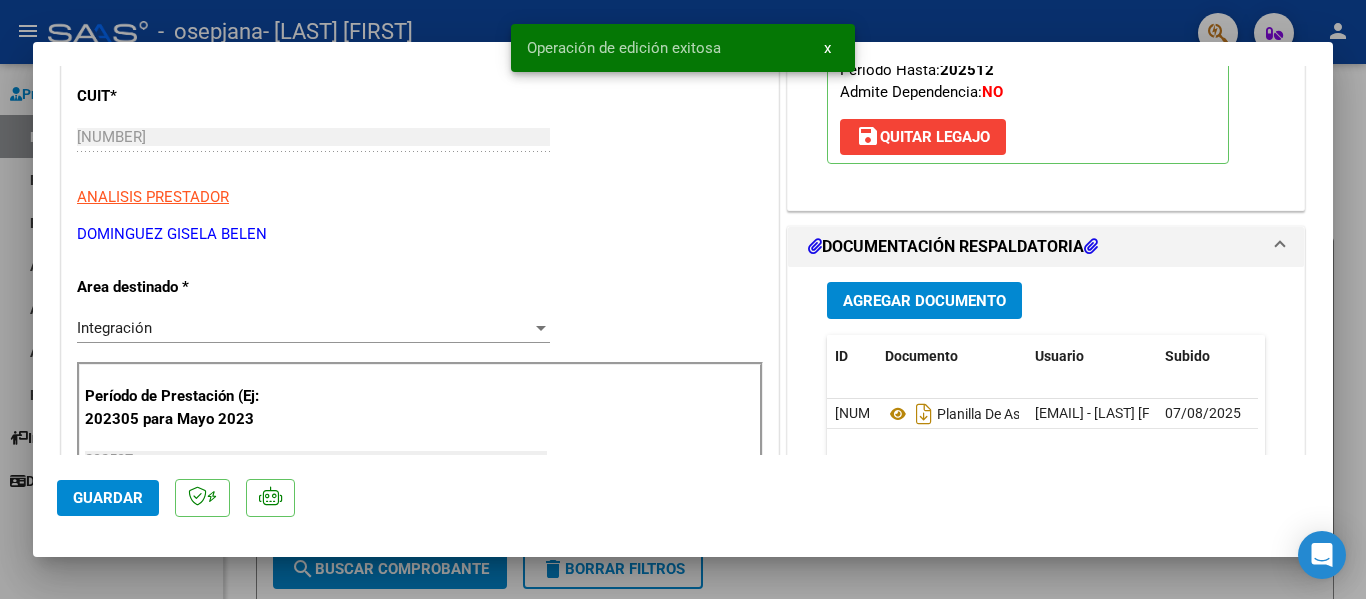 click at bounding box center [683, 299] 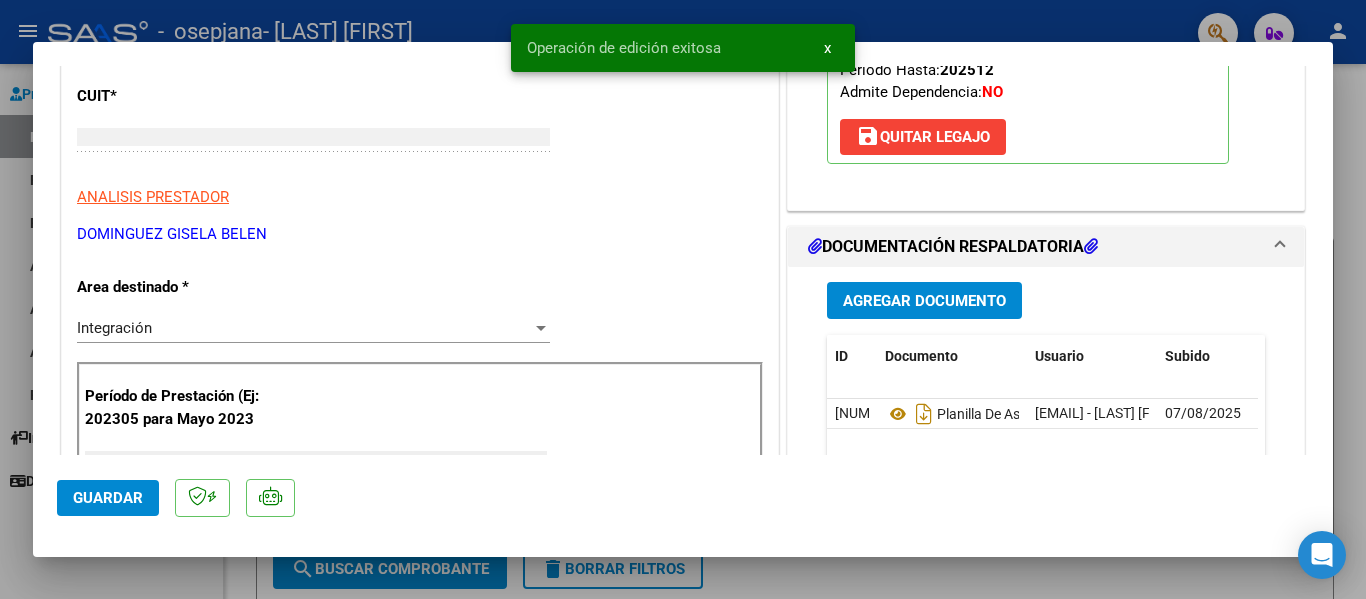 scroll, scrollTop: 0, scrollLeft: 0, axis: both 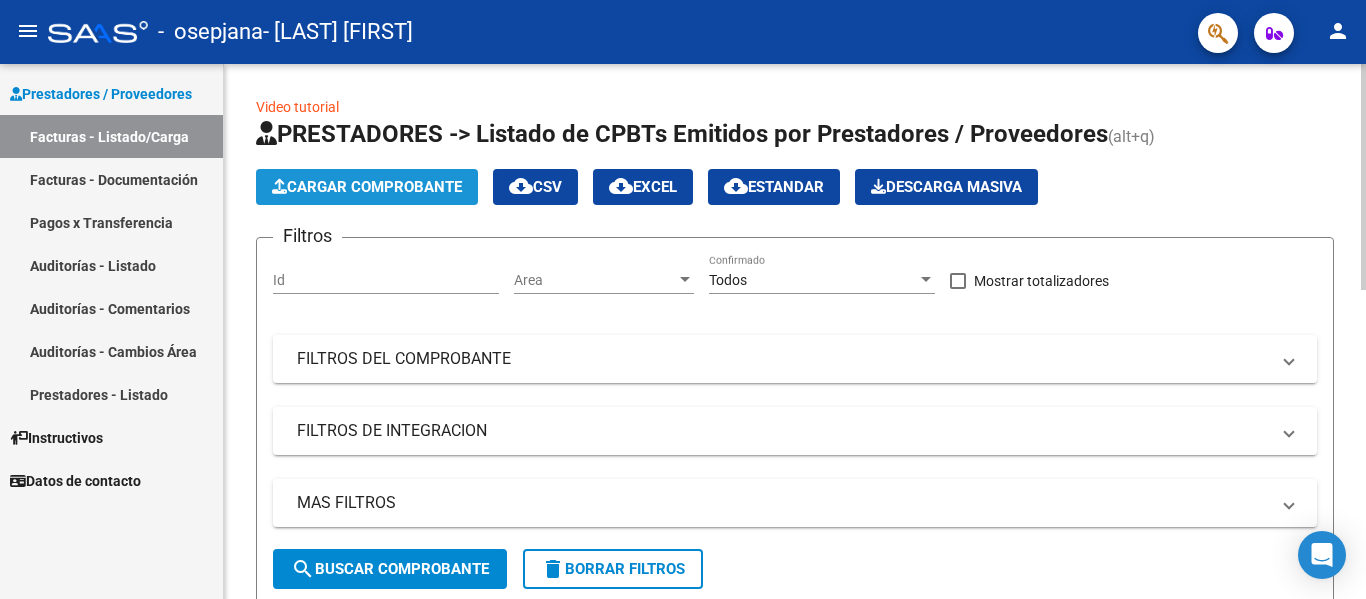 click on "Cargar Comprobante" 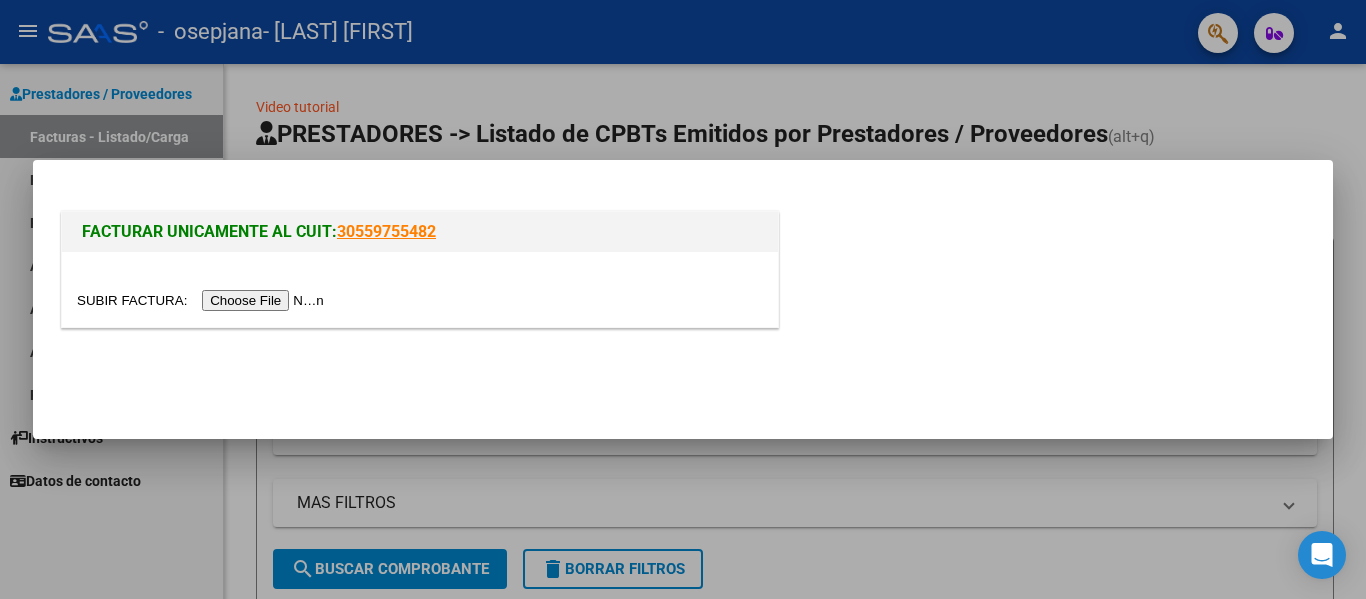 click at bounding box center (203, 300) 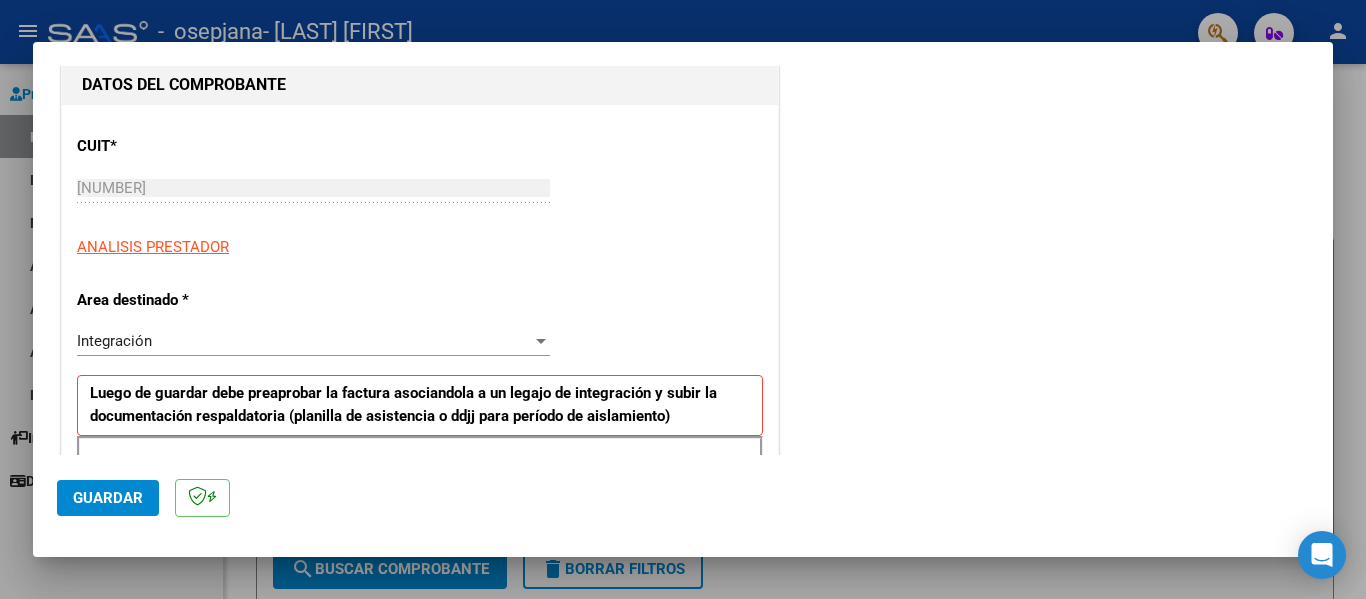 scroll, scrollTop: 400, scrollLeft: 0, axis: vertical 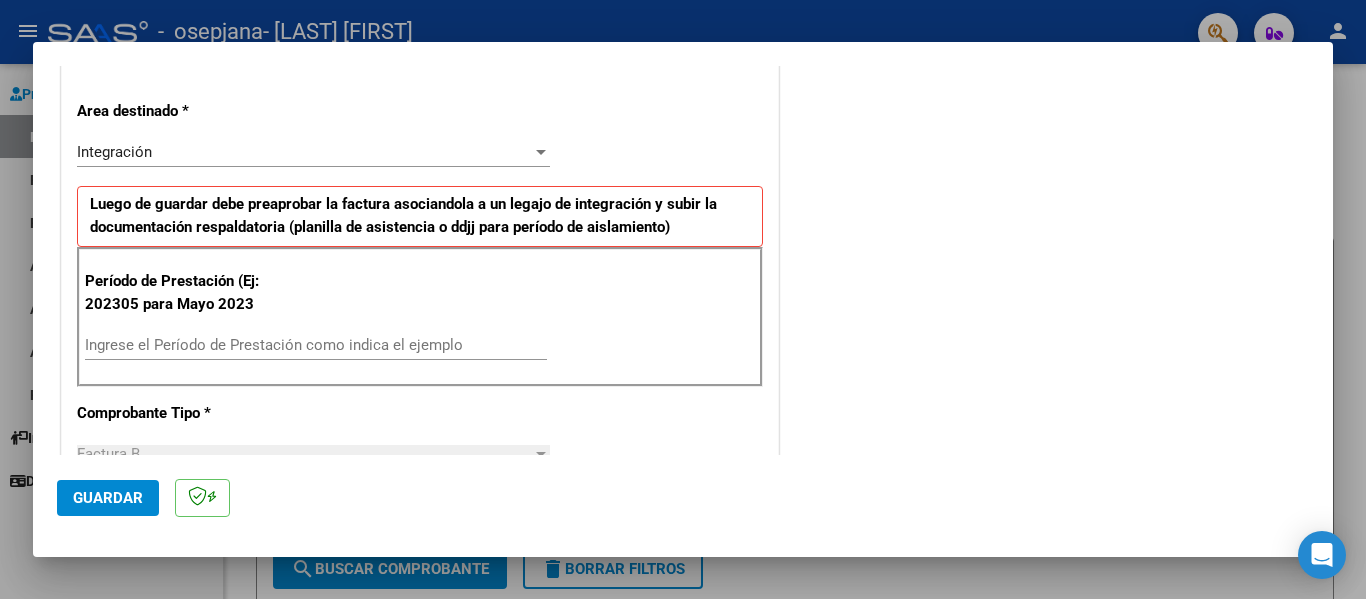 click on "Ingrese el Período de Prestación como indica el ejemplo" at bounding box center (316, 345) 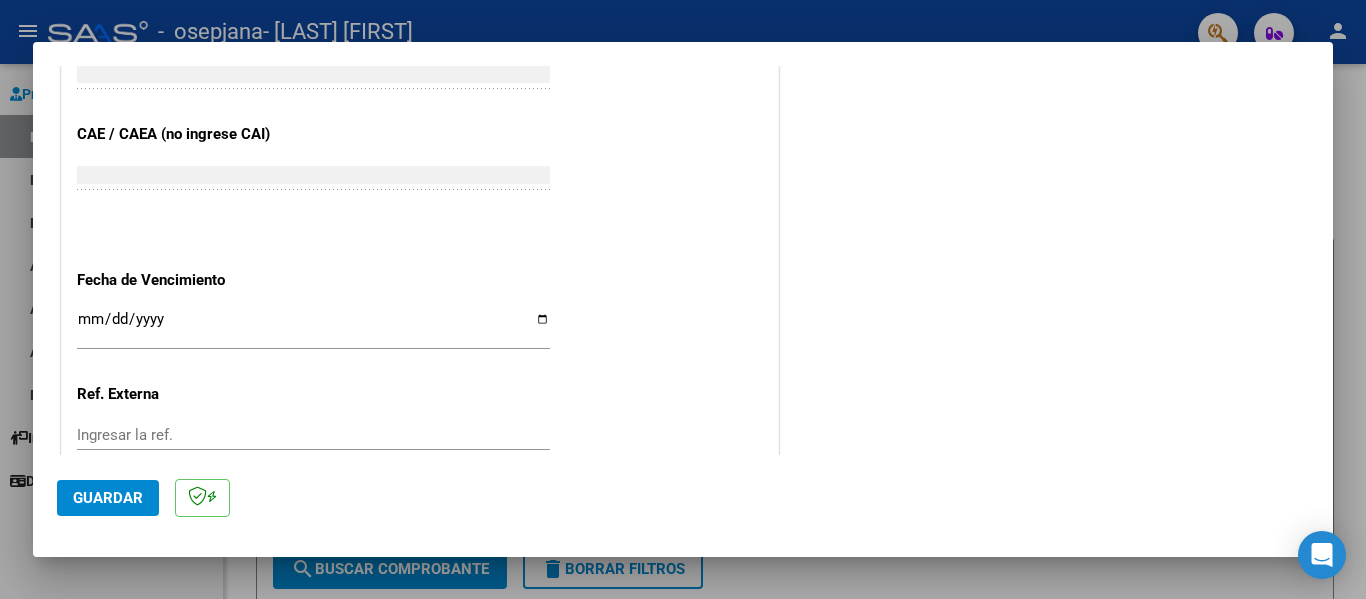 scroll, scrollTop: 1200, scrollLeft: 0, axis: vertical 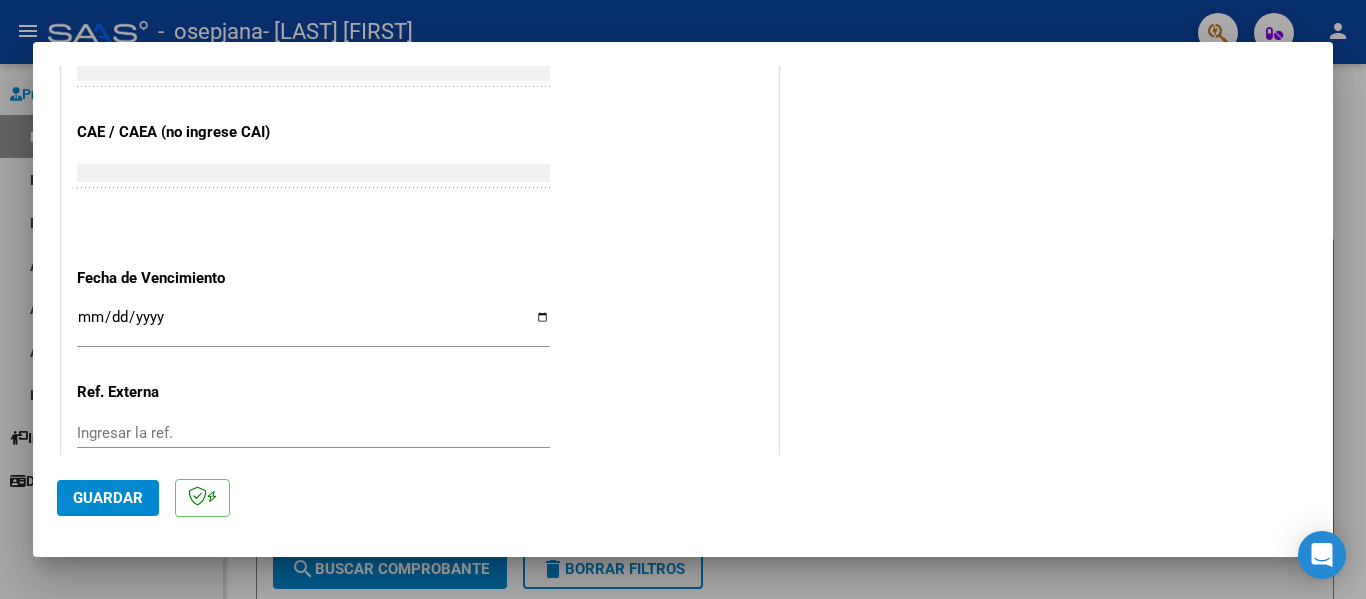 type on "202507" 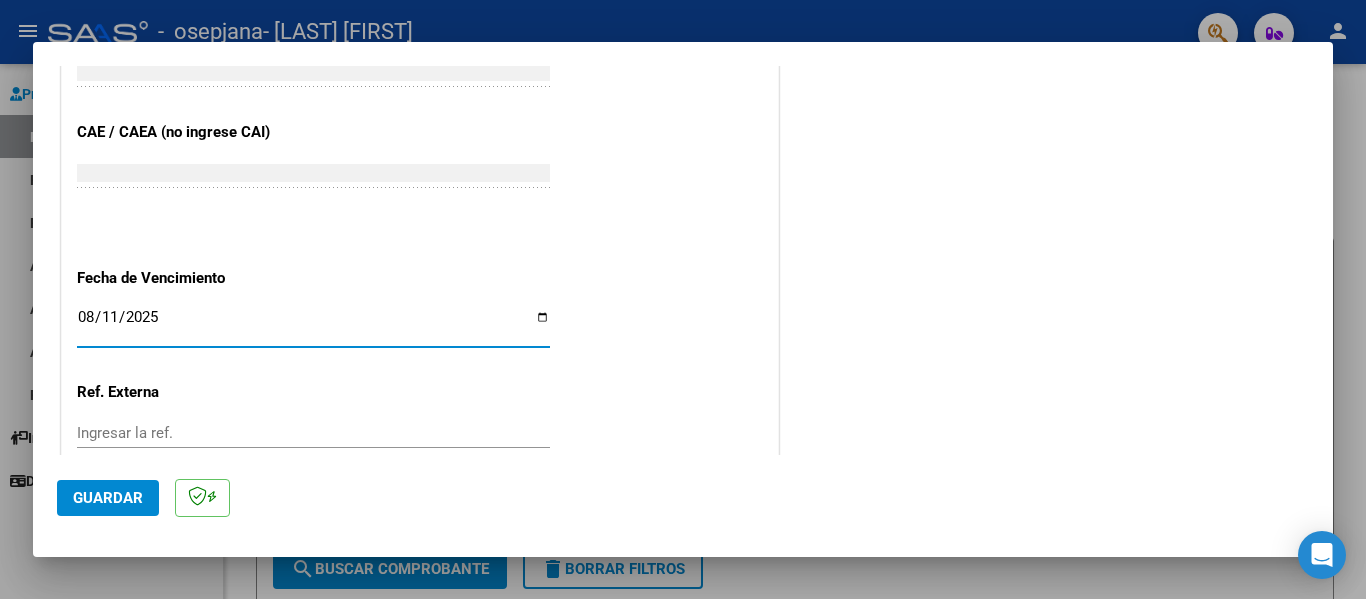 type on "2025-08-11" 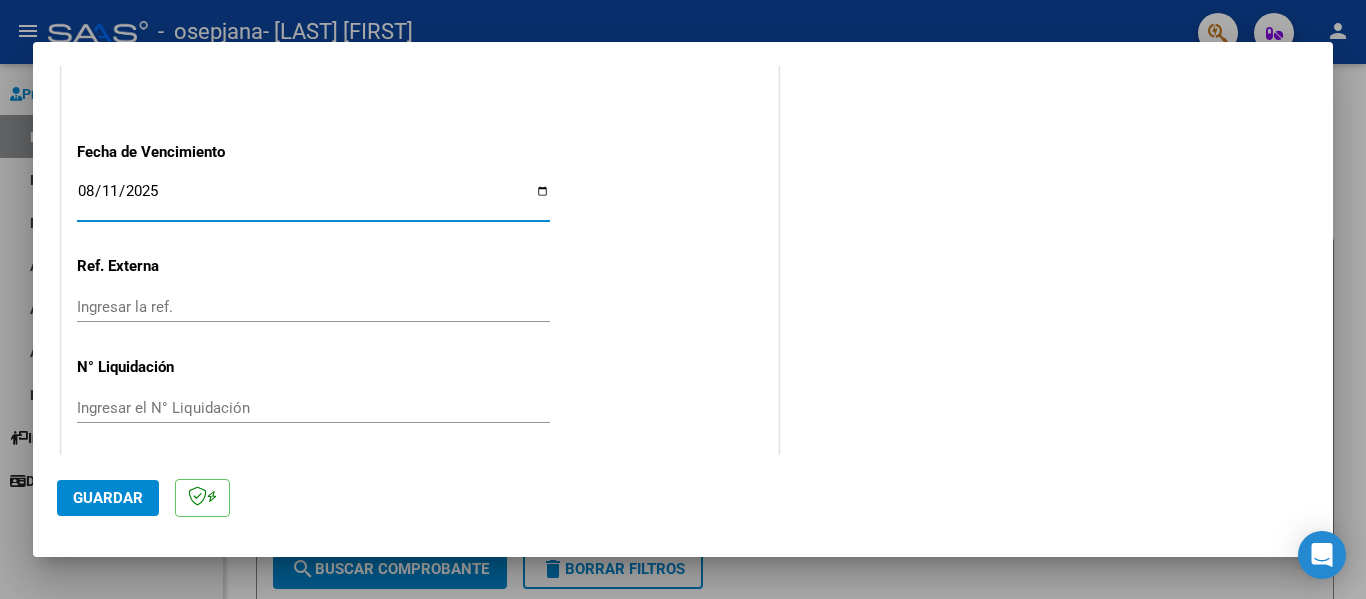 scroll, scrollTop: 1333, scrollLeft: 0, axis: vertical 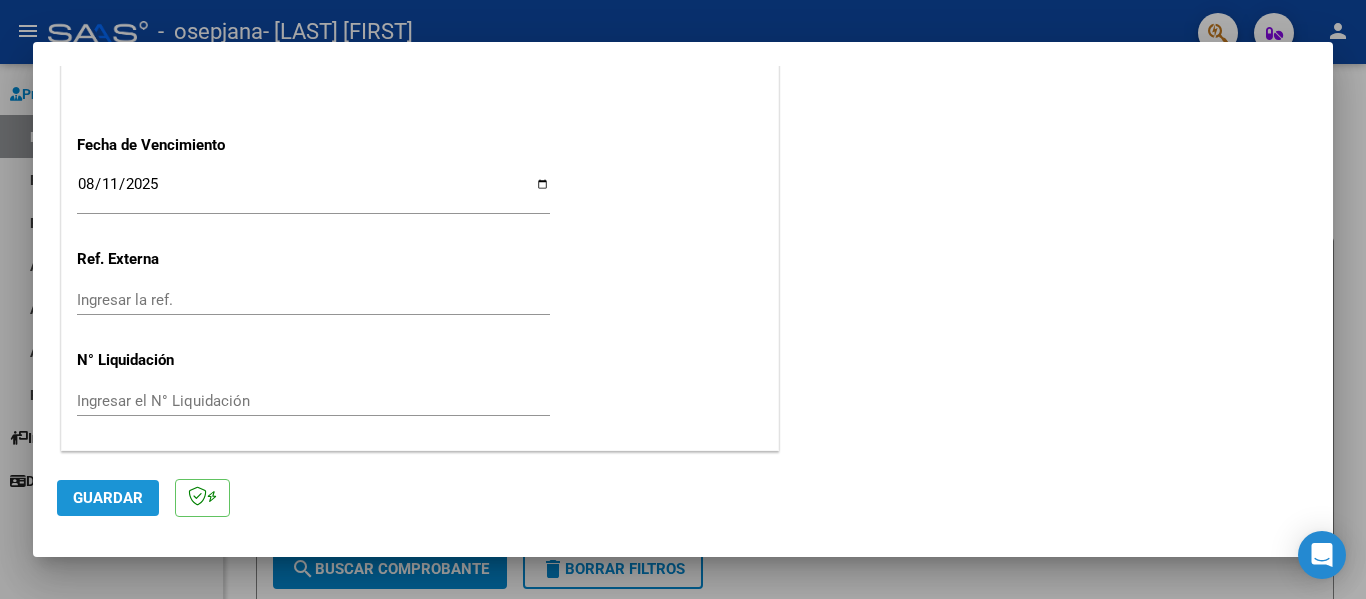 click on "Guardar" 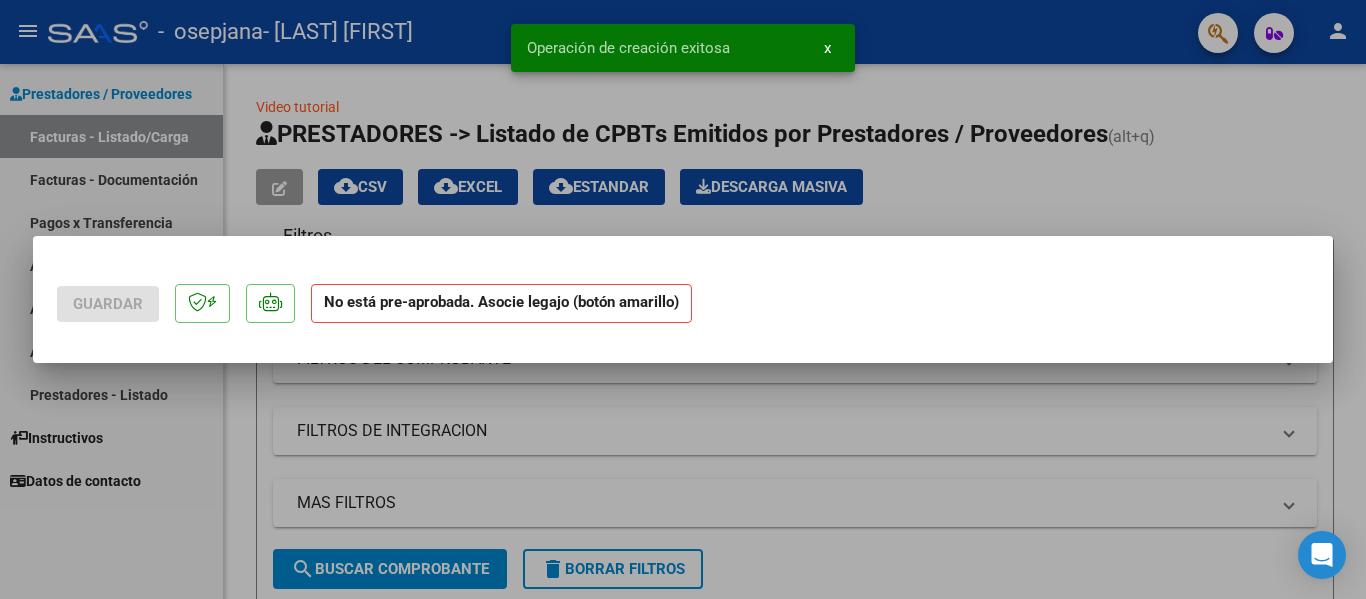scroll, scrollTop: 0, scrollLeft: 0, axis: both 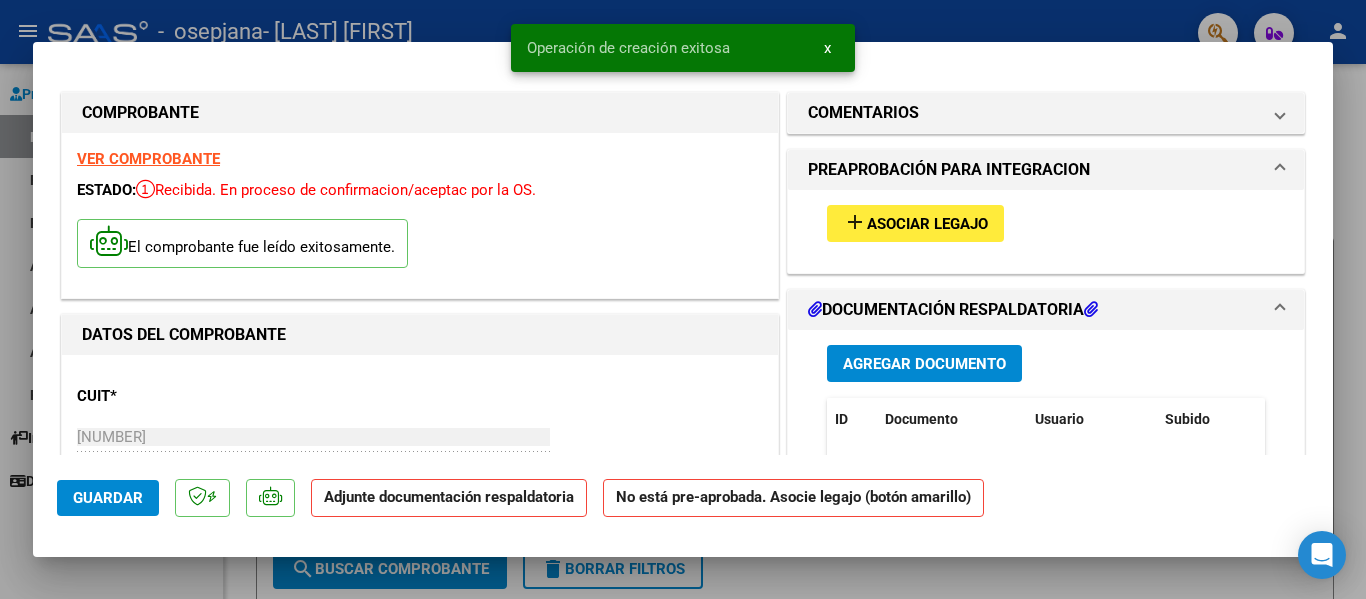 click on "add Asociar Legajo" at bounding box center [915, 223] 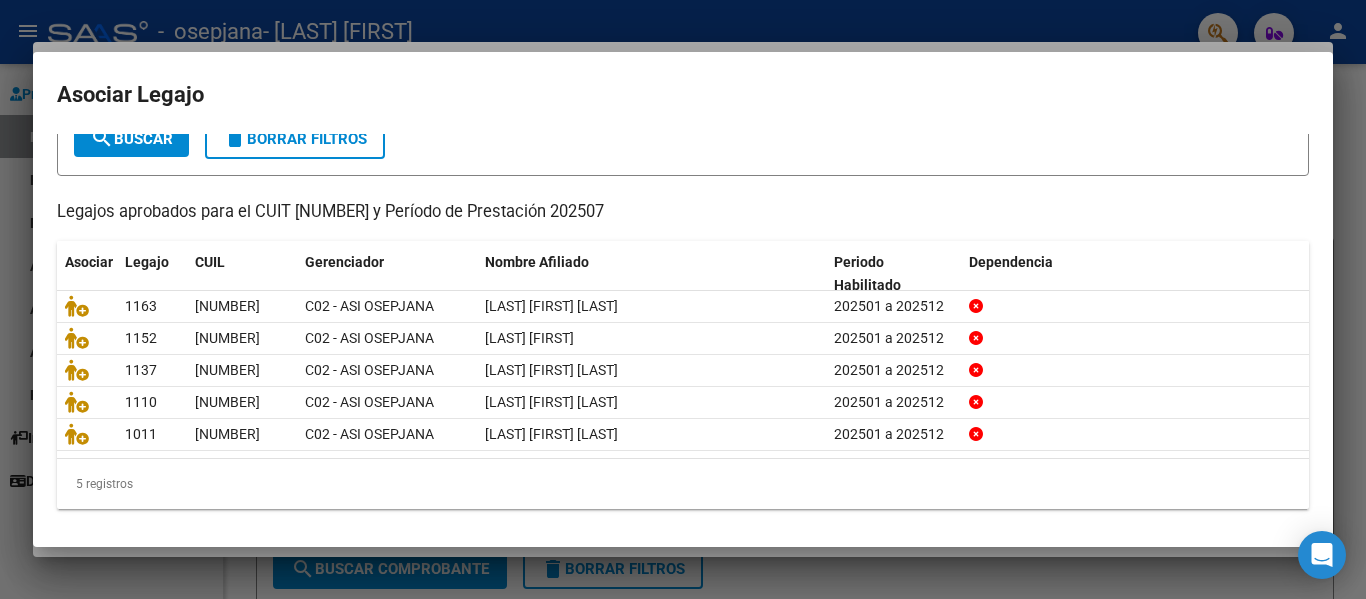 scroll, scrollTop: 137, scrollLeft: 0, axis: vertical 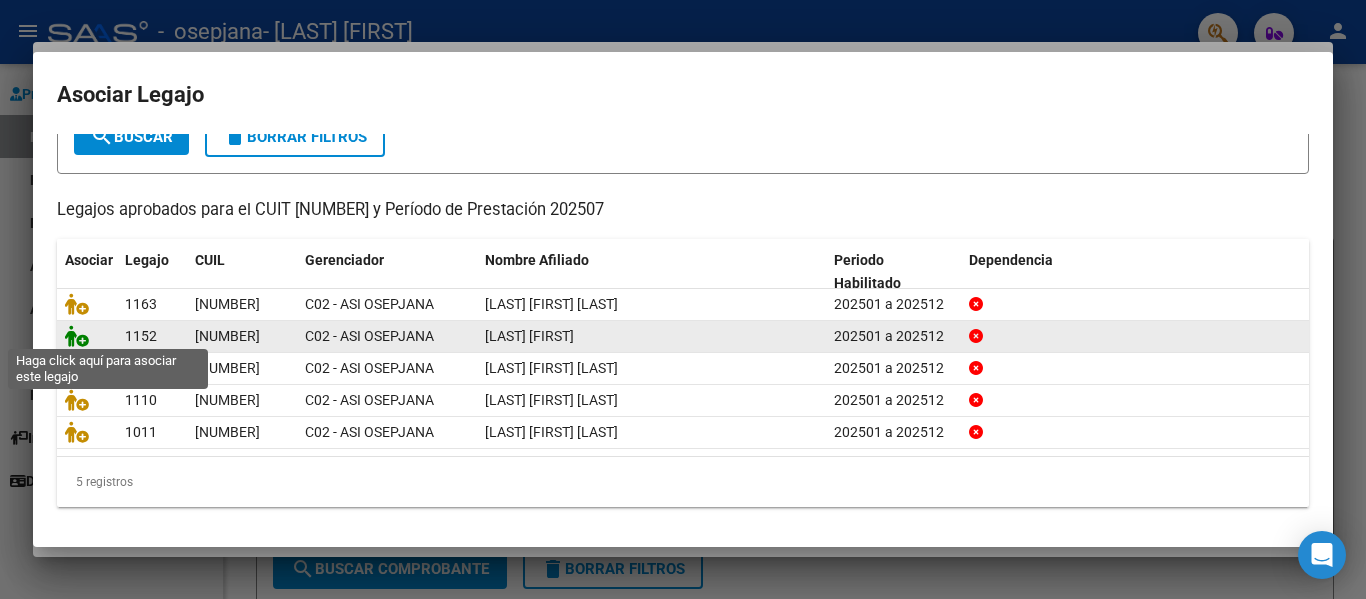 click 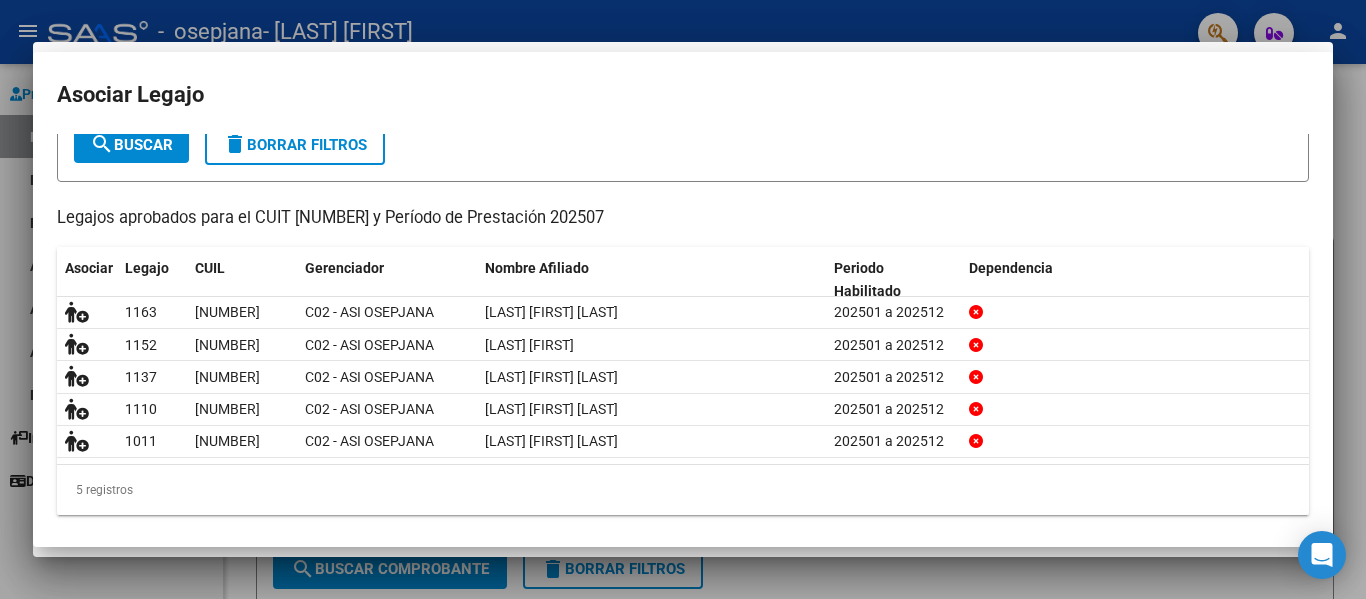 scroll, scrollTop: 0, scrollLeft: 0, axis: both 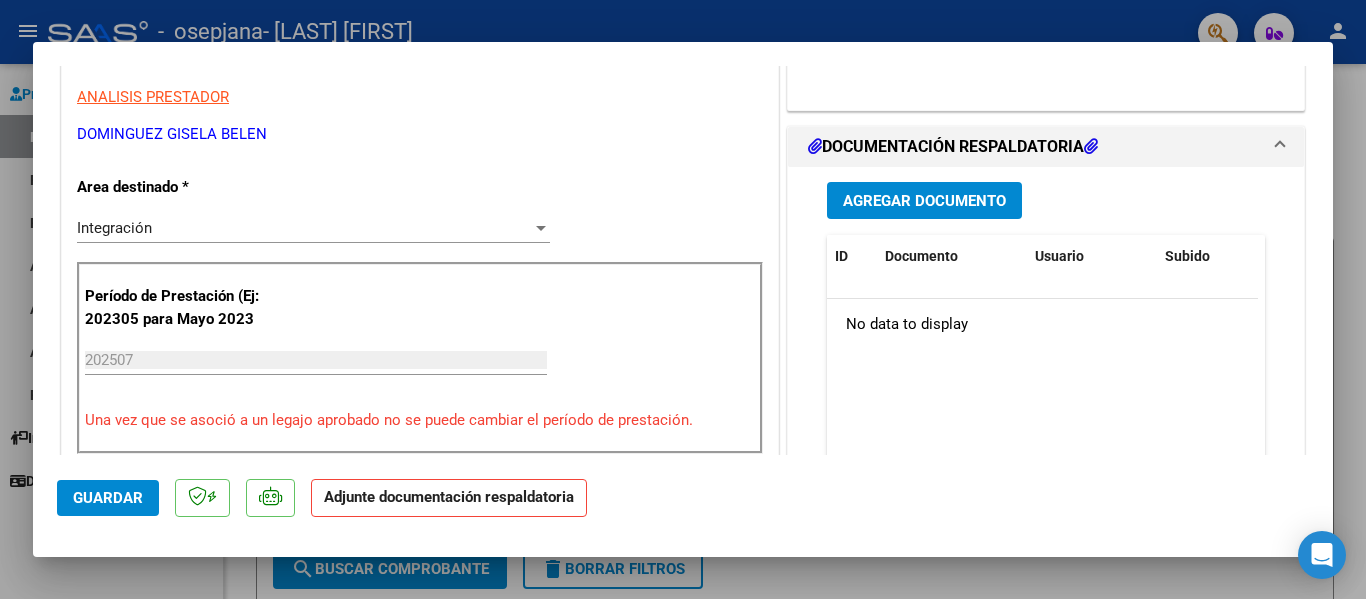 click on "Agregar Documento" at bounding box center (924, 201) 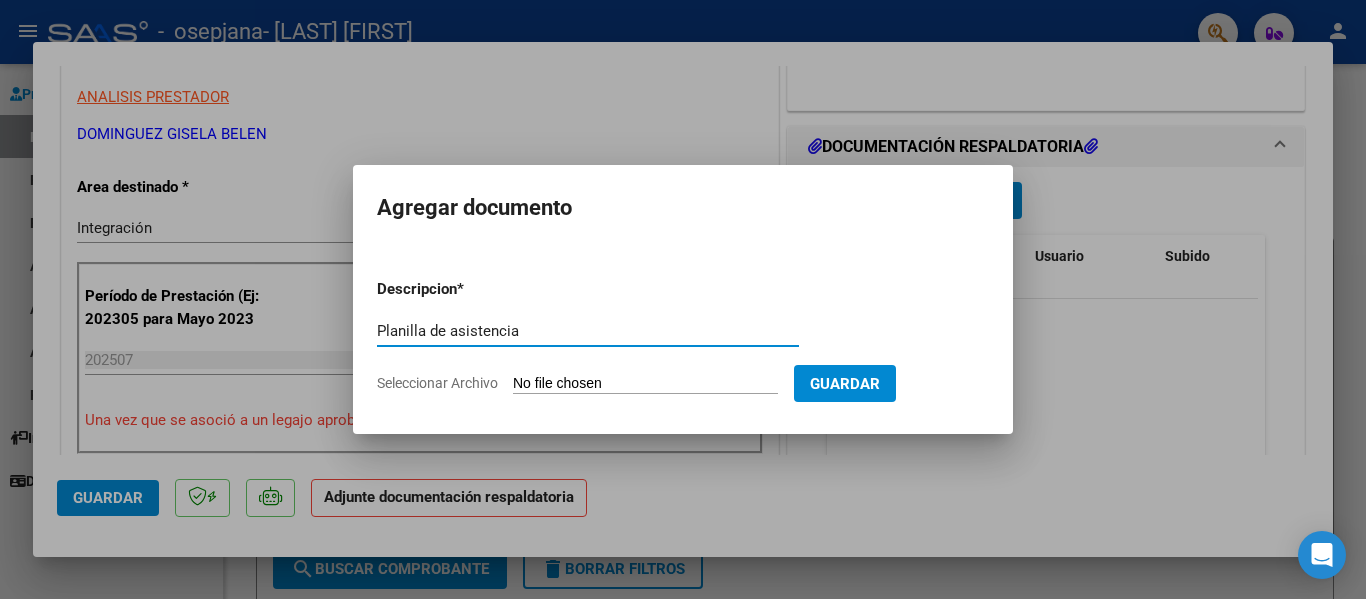 type on "Planilla de asistencia" 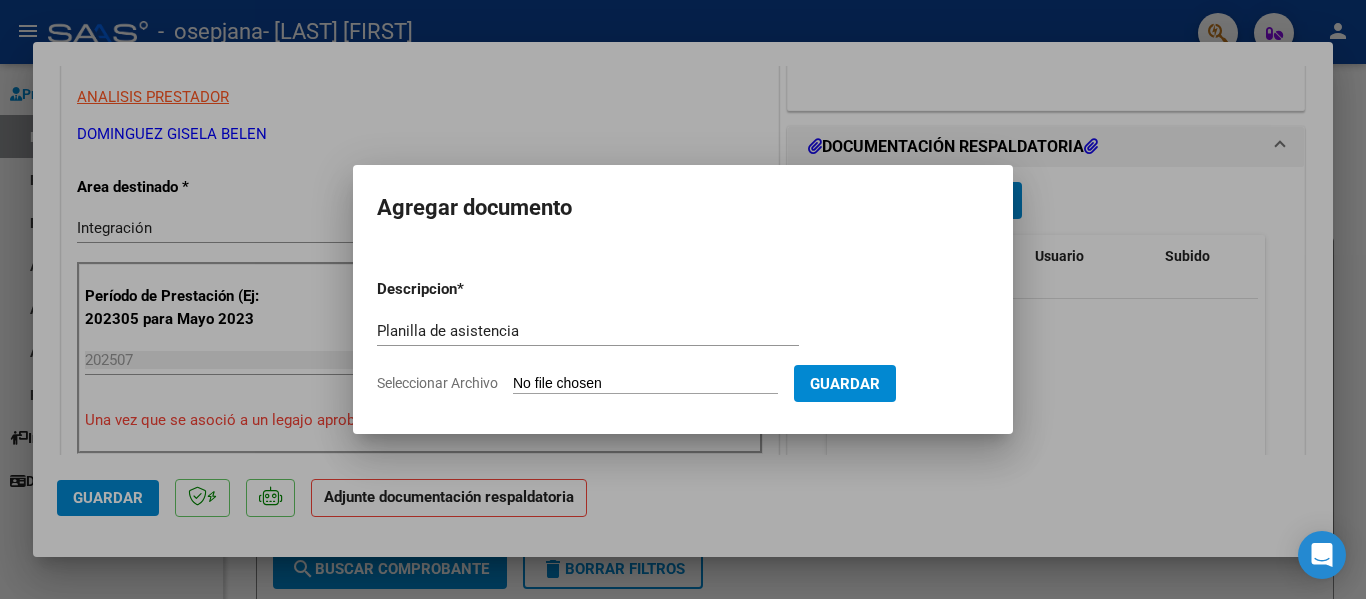 type on "C:\fakepath\[LAST] [FIRST].pdf" 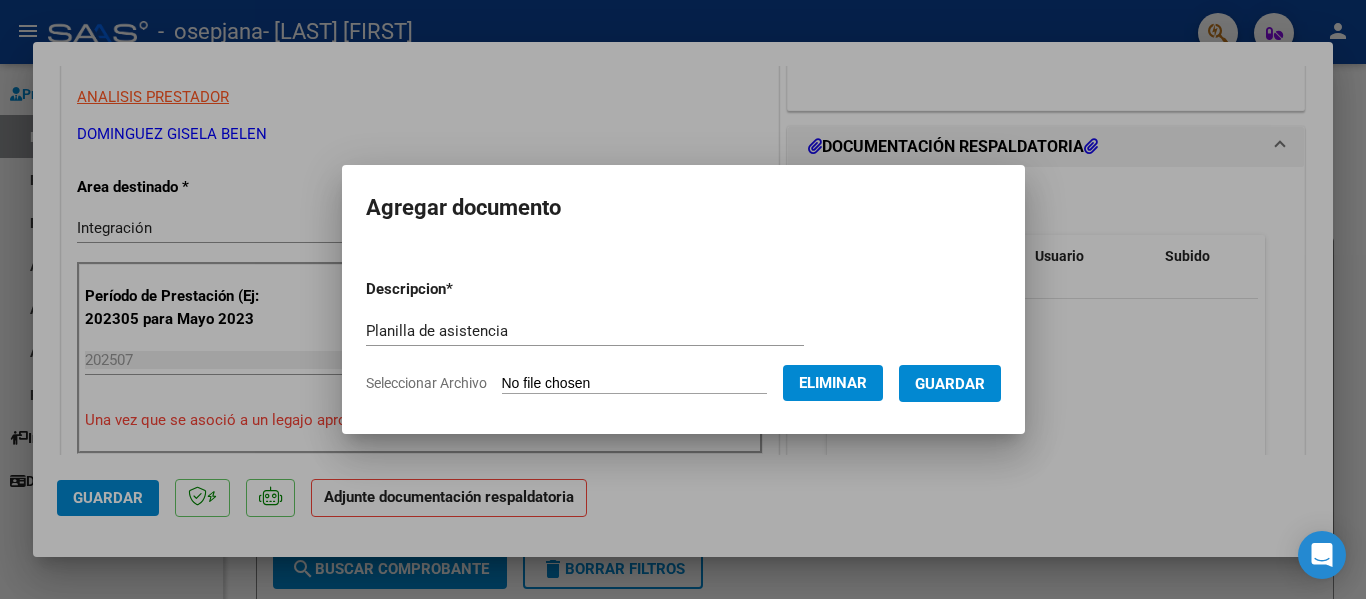 click on "Guardar" at bounding box center (950, 384) 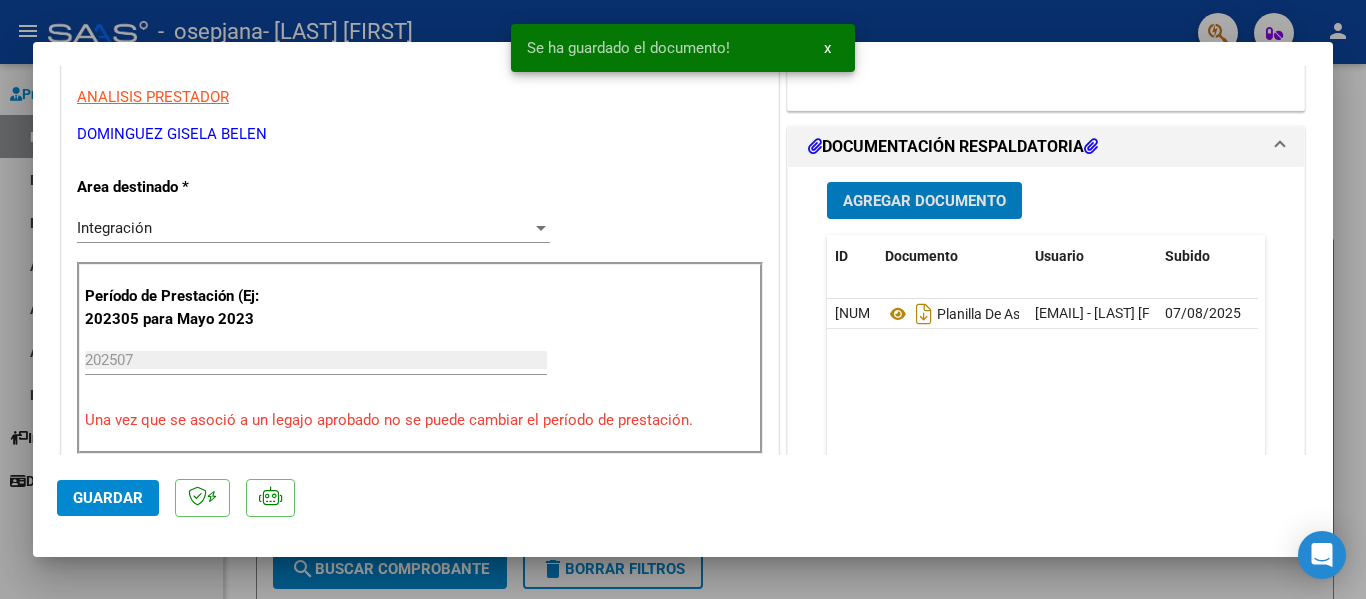 scroll, scrollTop: 800, scrollLeft: 0, axis: vertical 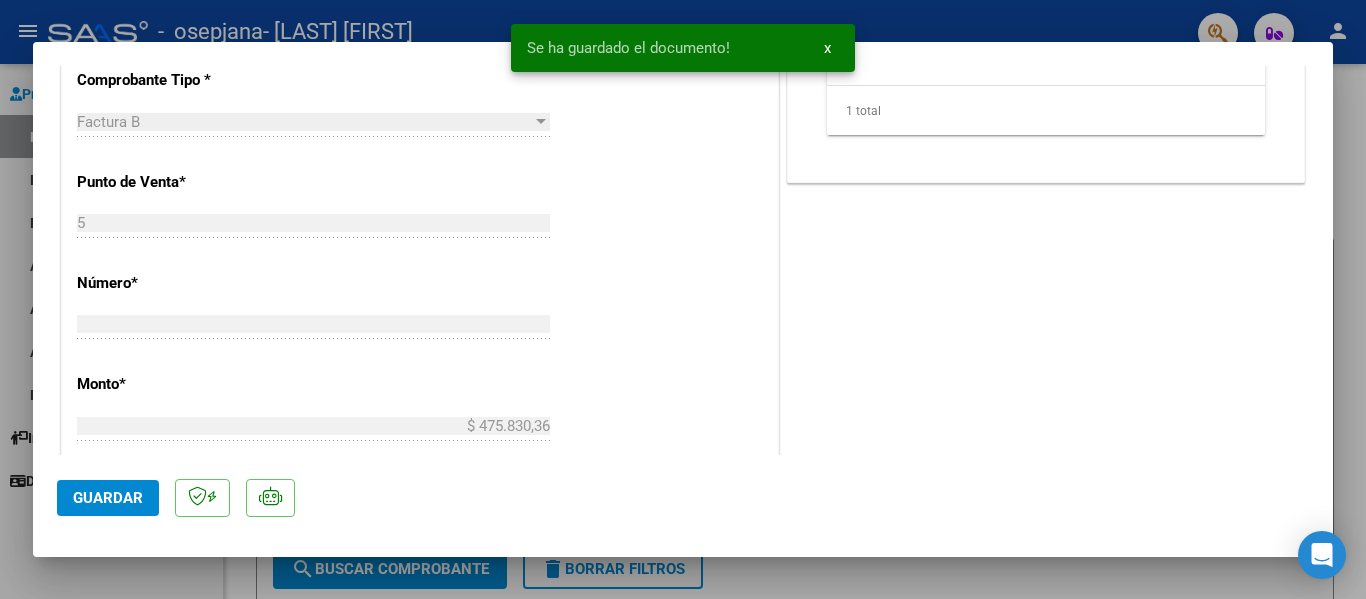 click on "Guardar" 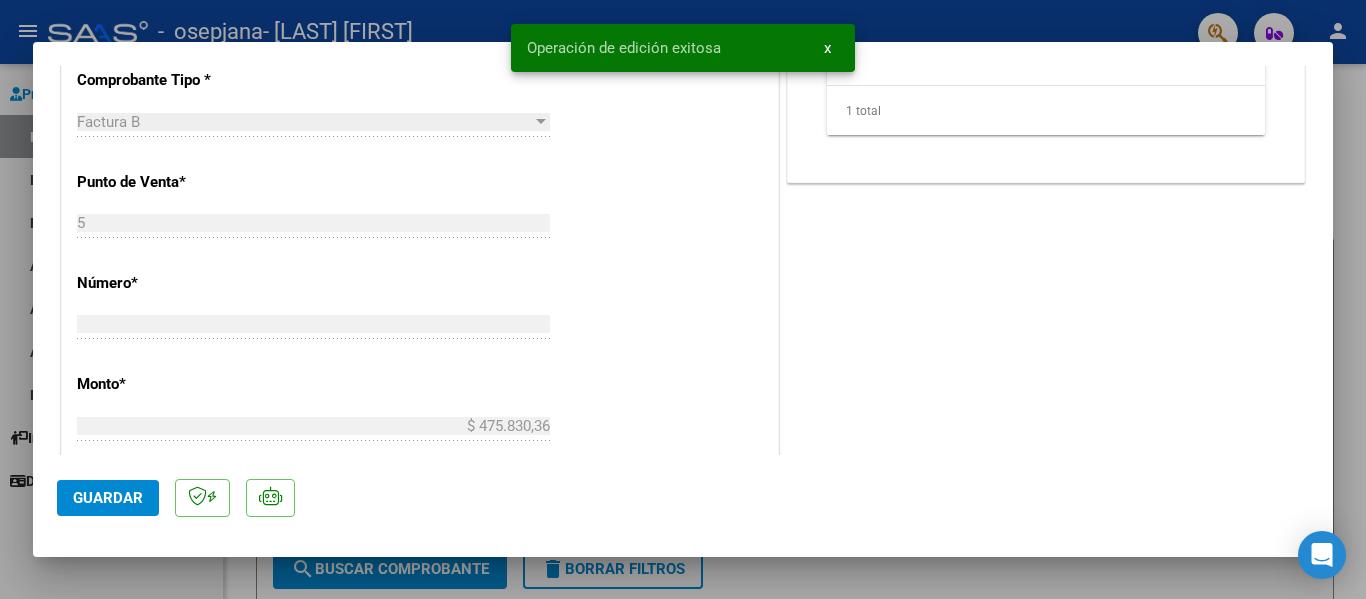 click at bounding box center (683, 299) 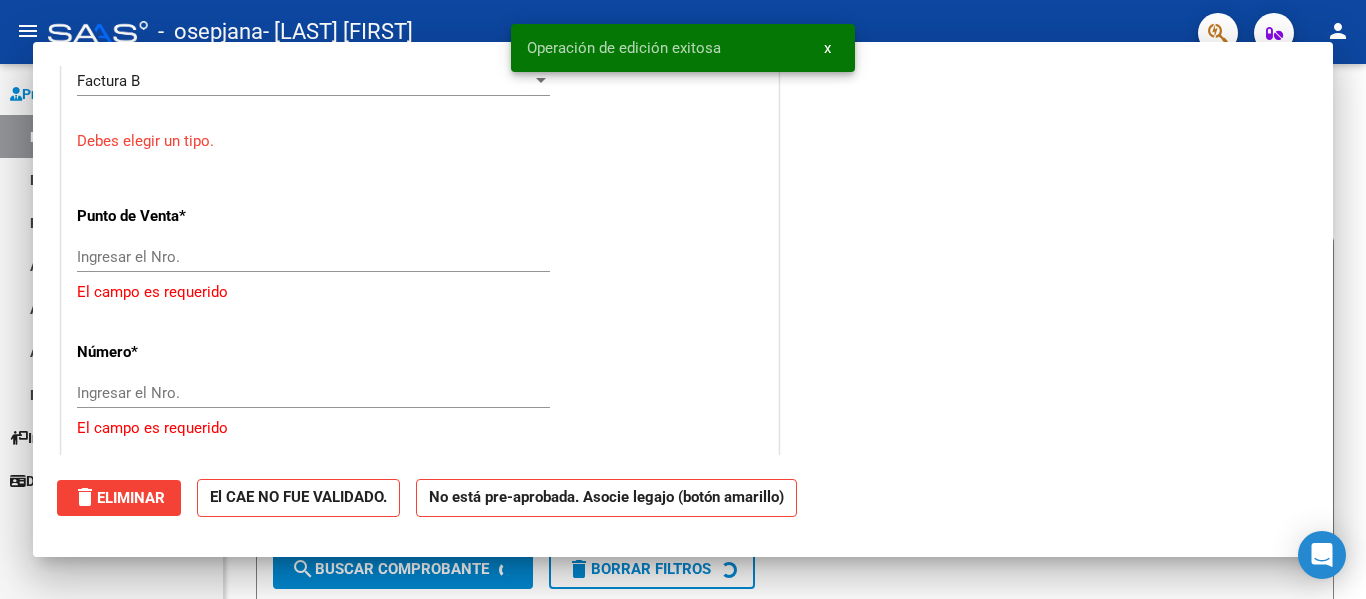 scroll, scrollTop: 759, scrollLeft: 0, axis: vertical 